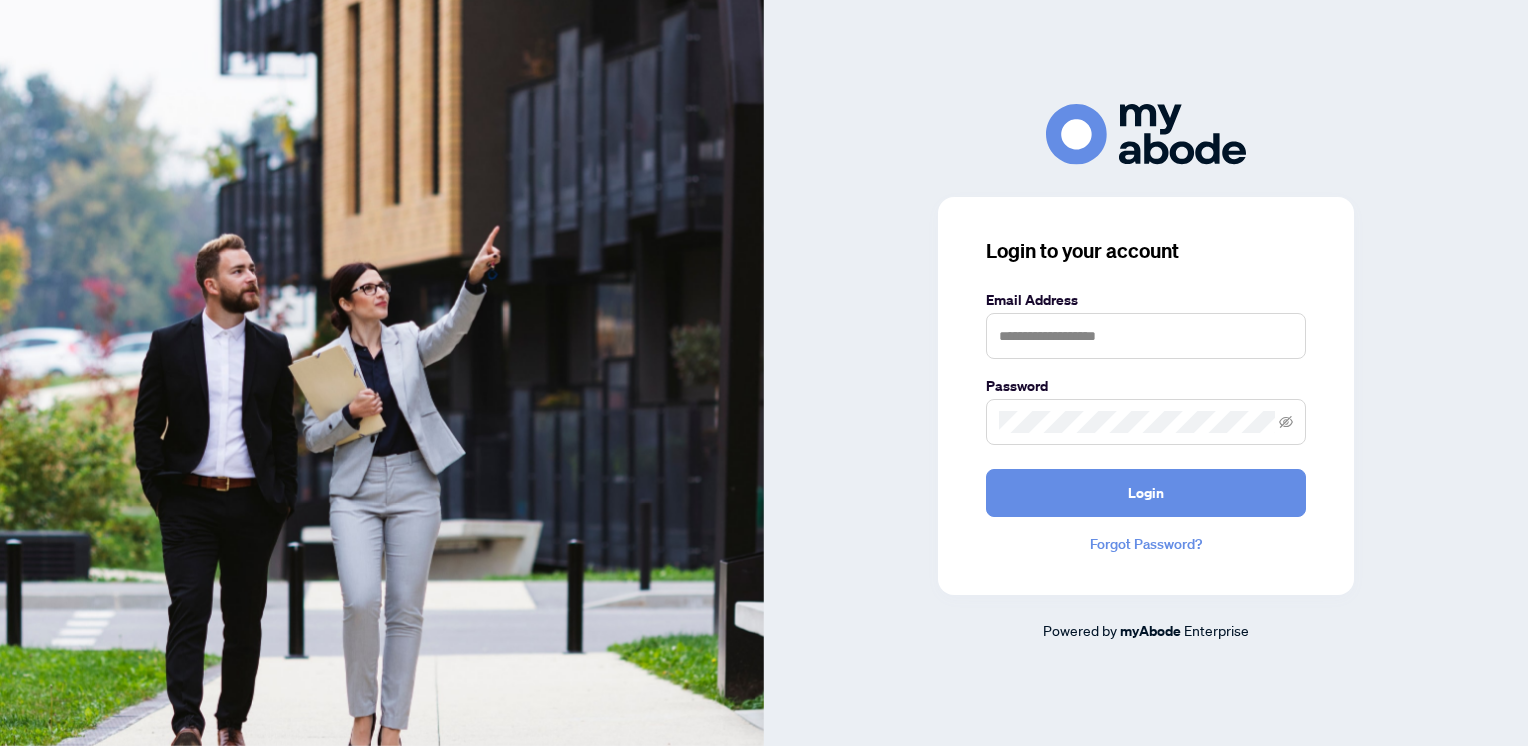 scroll, scrollTop: 0, scrollLeft: 0, axis: both 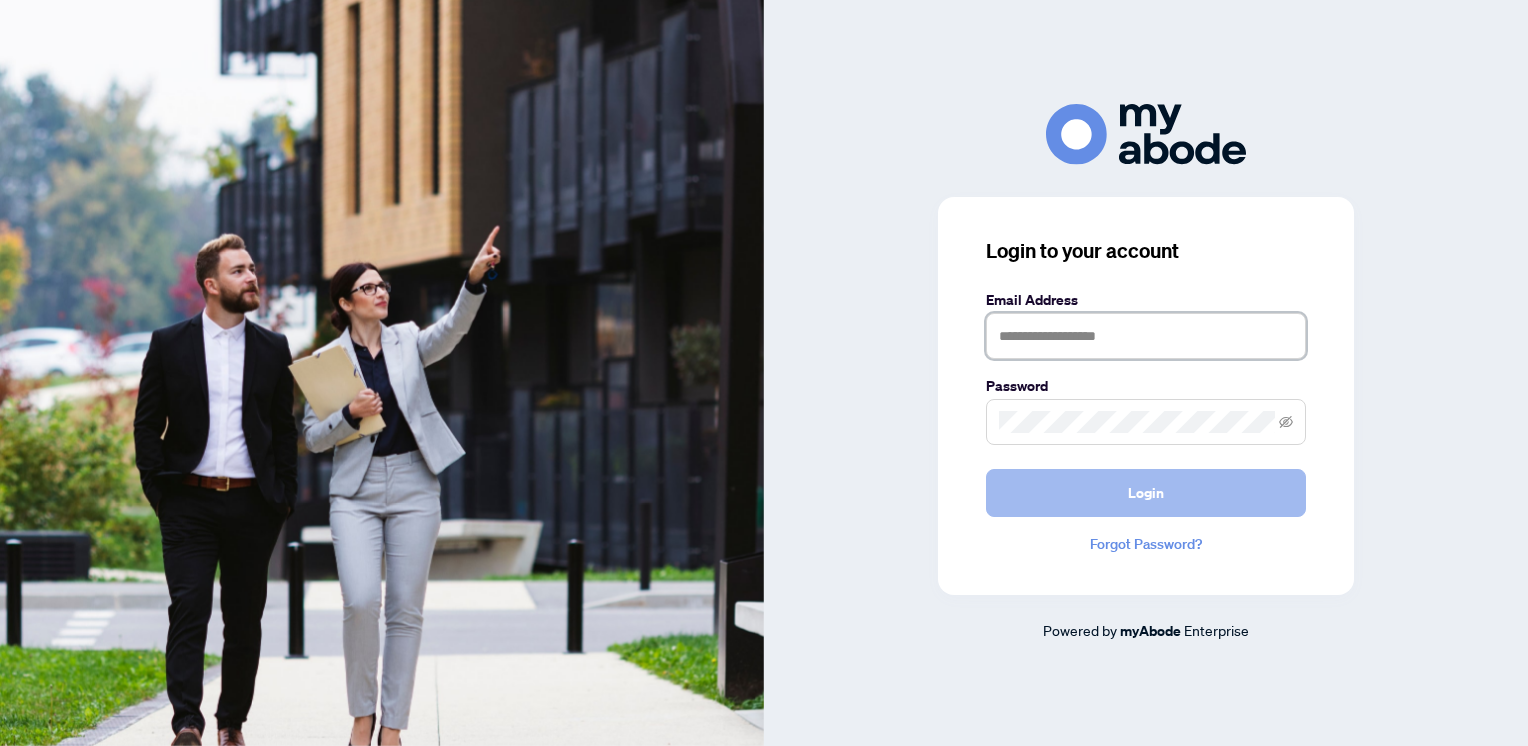 type on "**********" 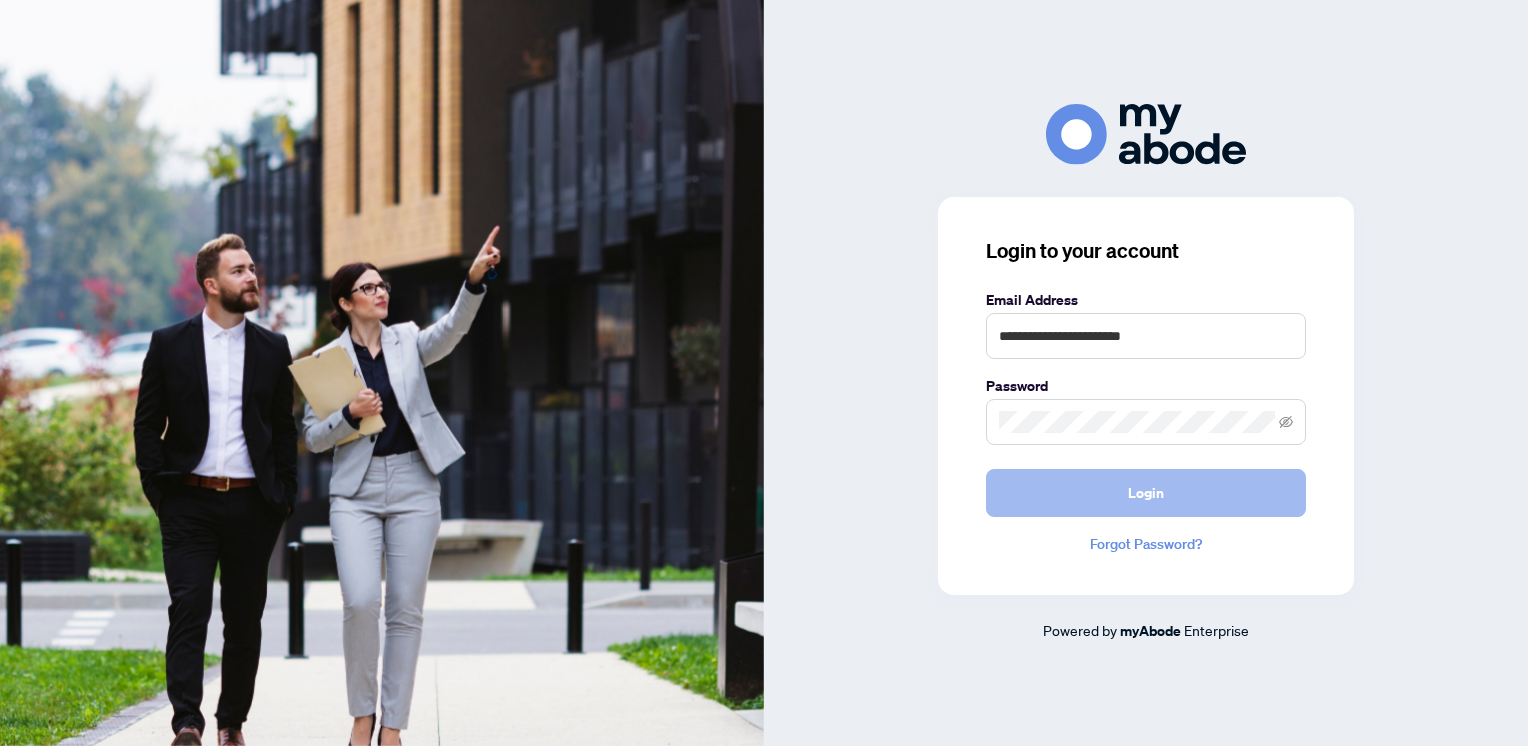 click on "Login" at bounding box center [1146, 493] 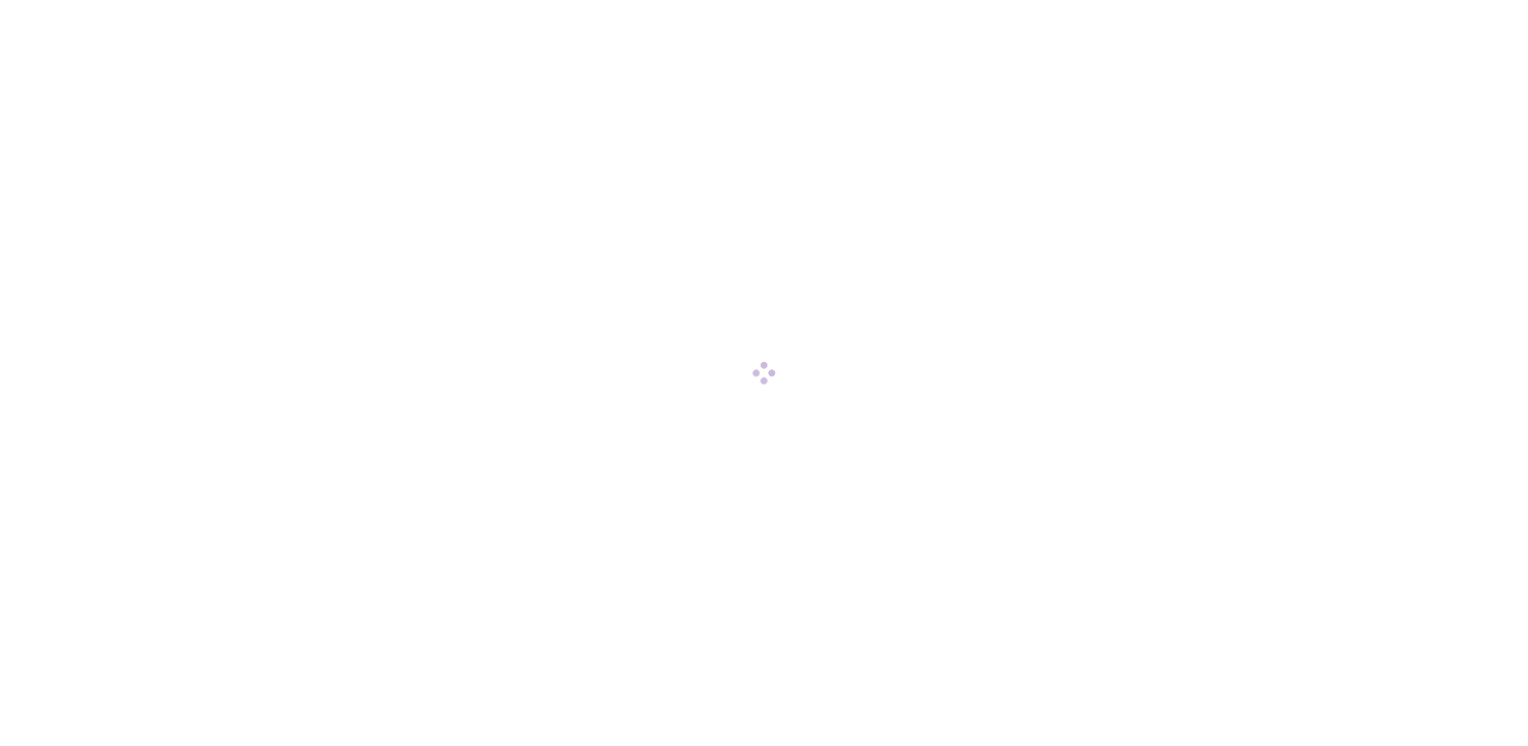 scroll, scrollTop: 0, scrollLeft: 0, axis: both 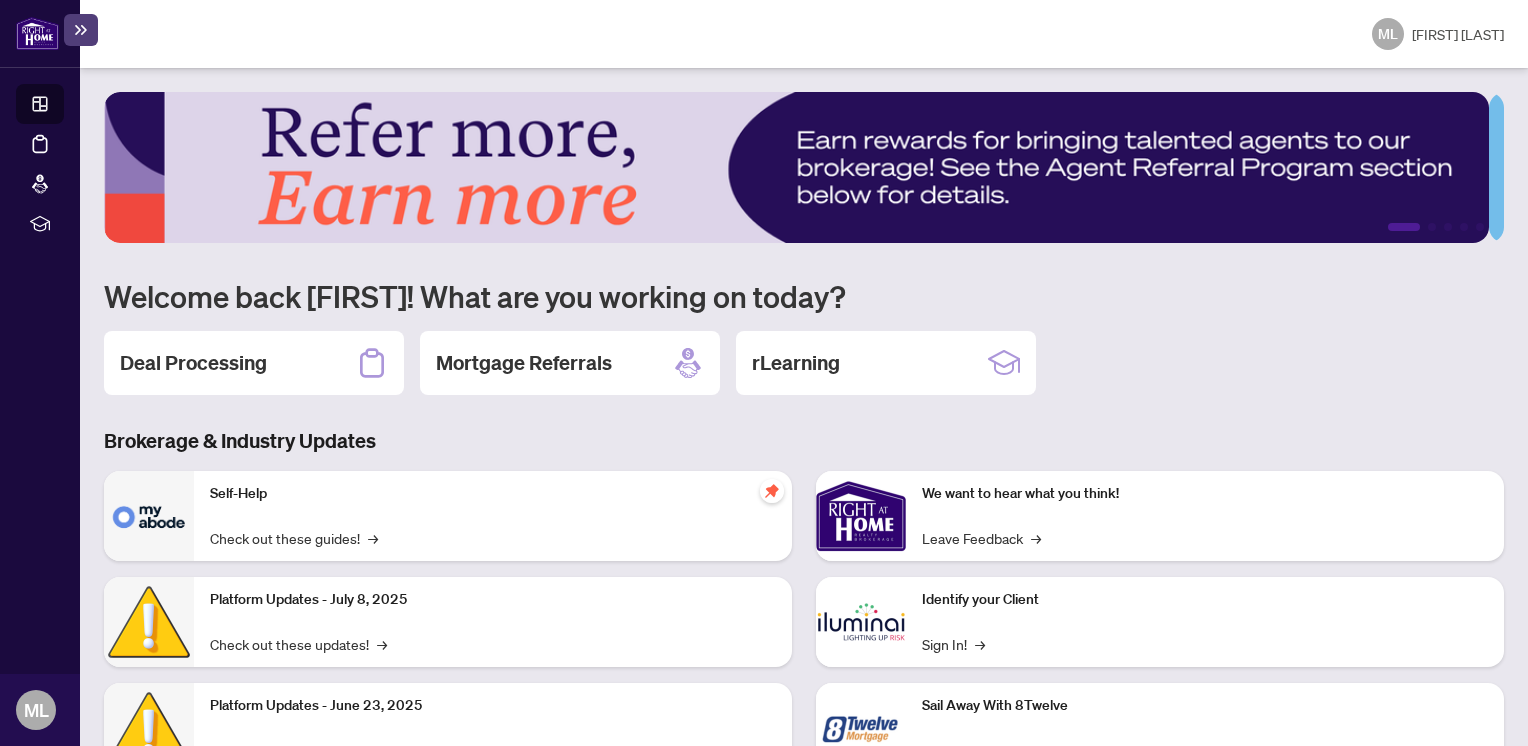 click on "Deal Processing" at bounding box center [193, 363] 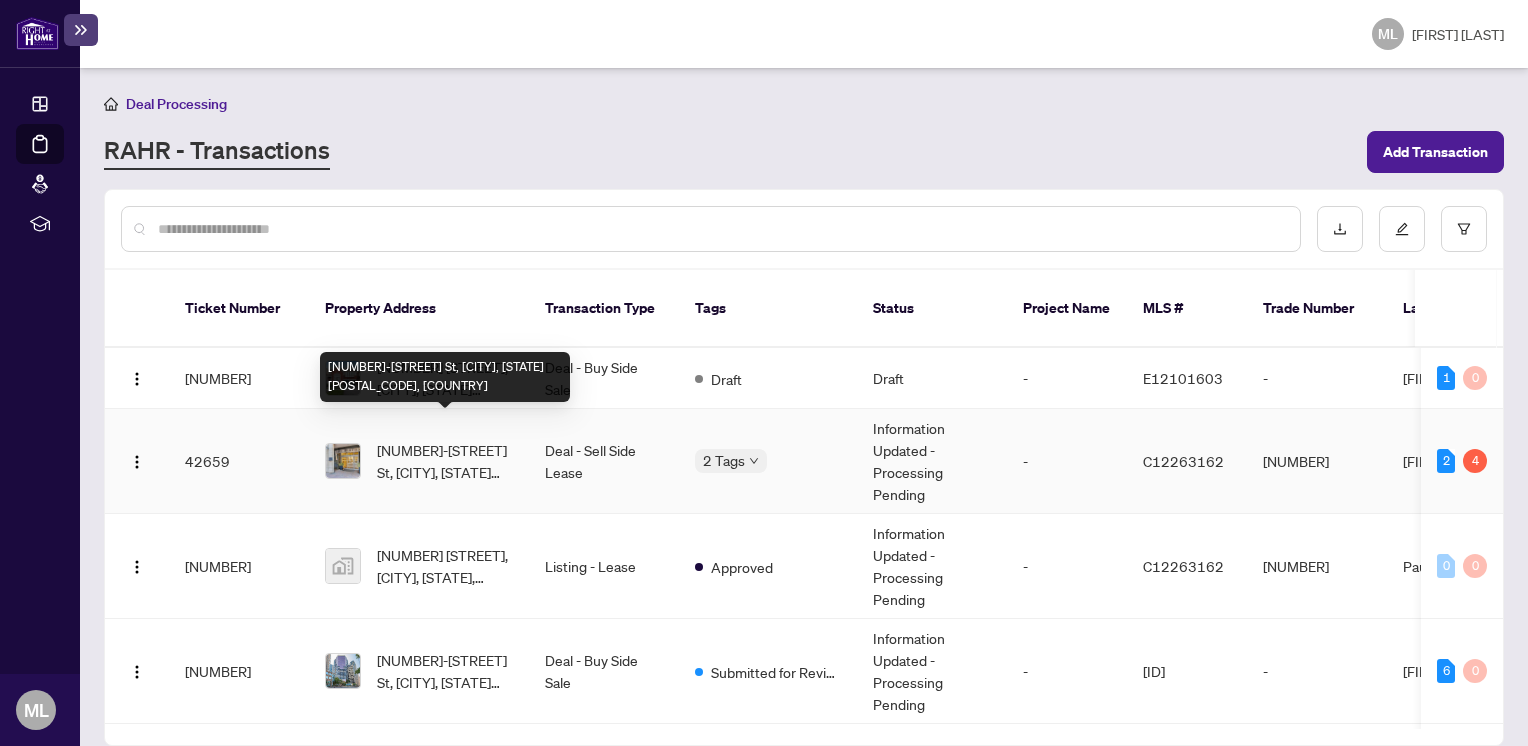 click on "[NUMBER]-[STREET], [CITY], [STATE] [POSTAL_CODE], [COUNTRY]" at bounding box center (445, 461) 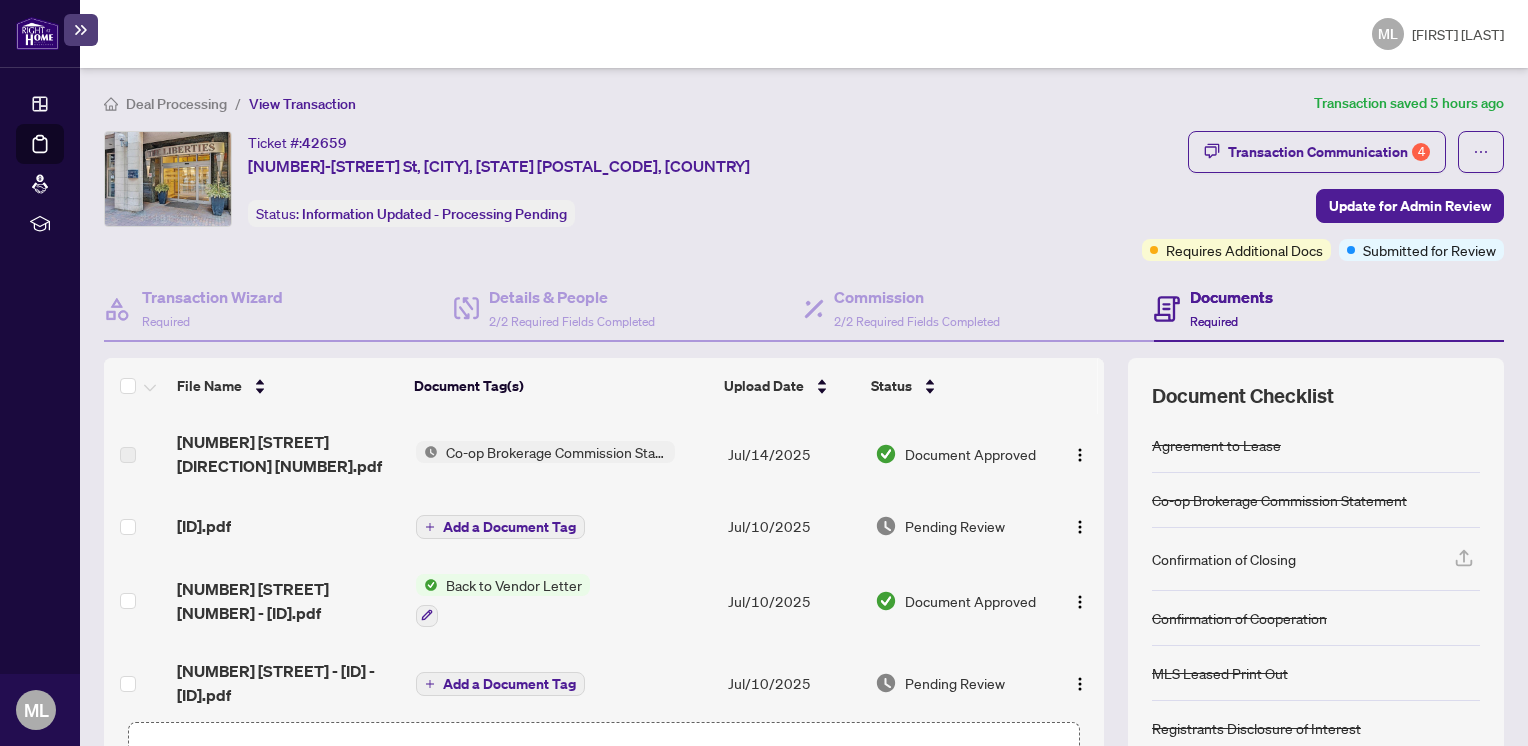 click on "Back to Vendor Letter" at bounding box center [514, 585] 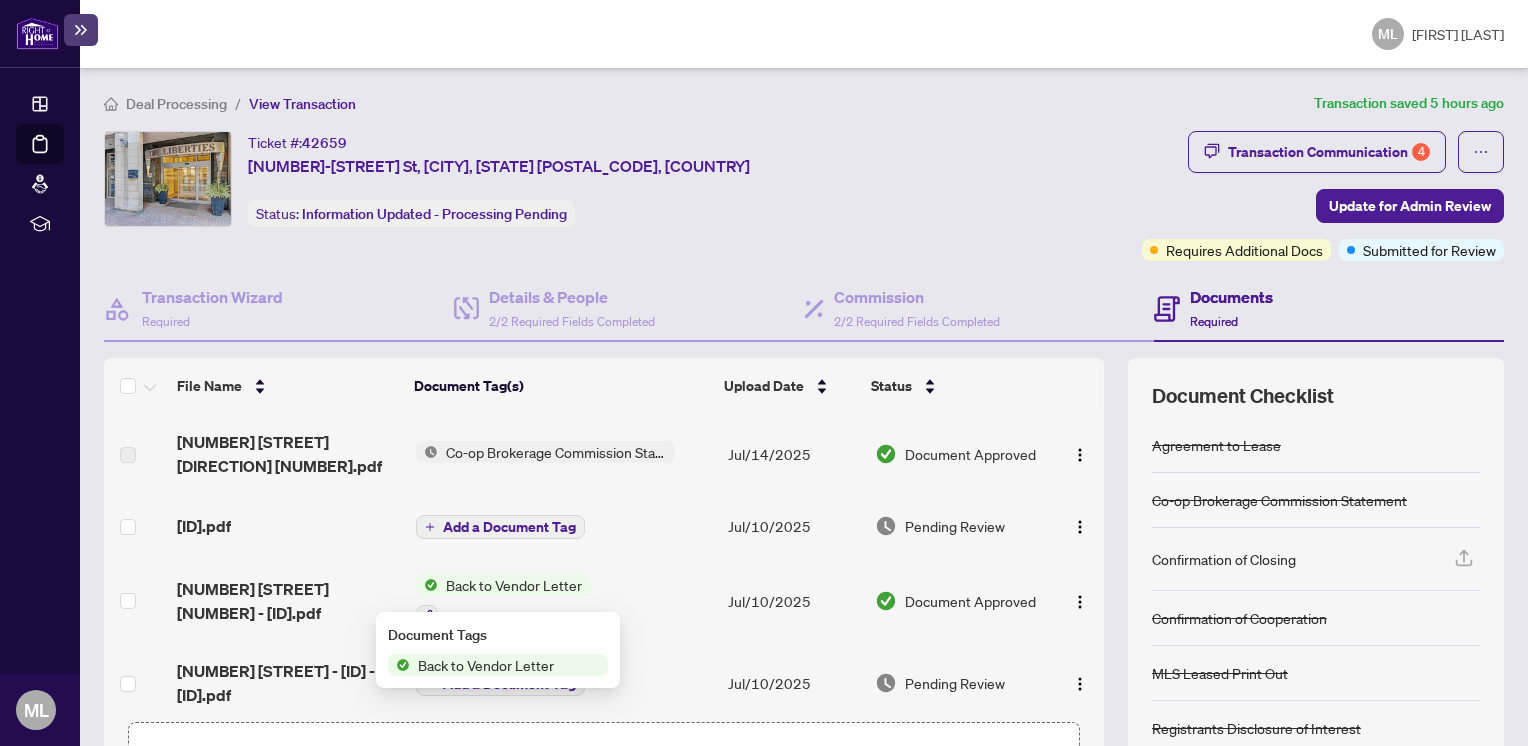 click on "Back to Vendor Letter" at bounding box center (486, 665) 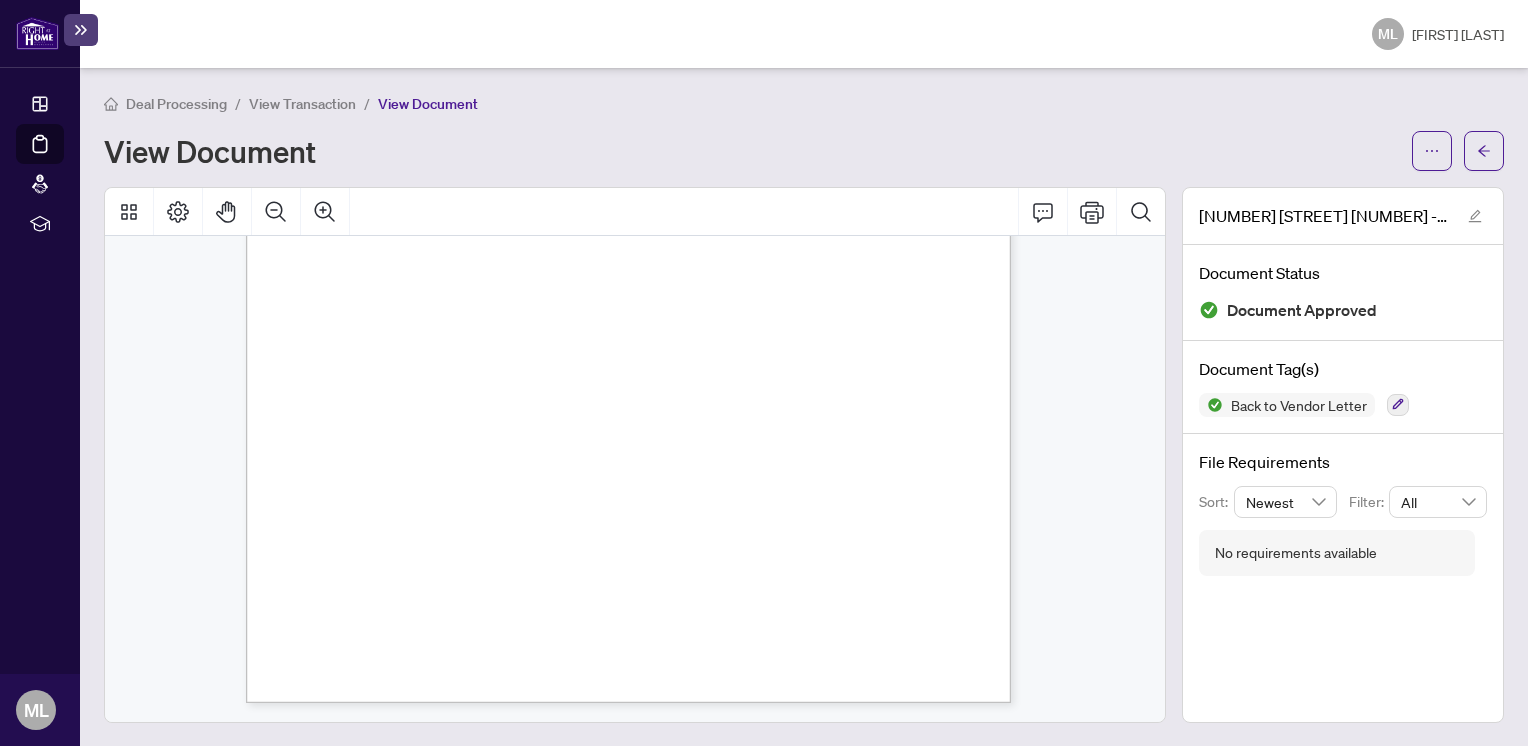 scroll, scrollTop: 0, scrollLeft: 0, axis: both 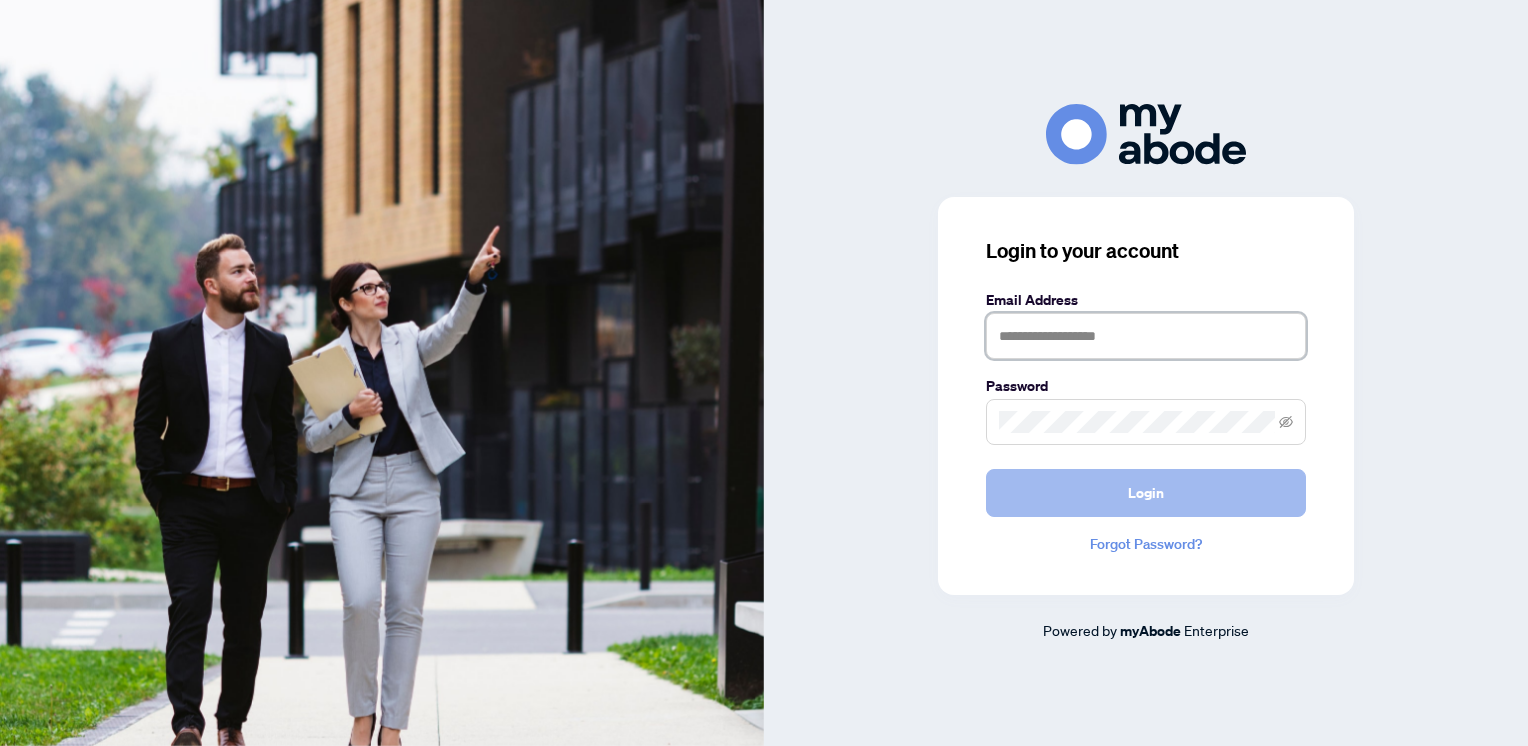 type on "**********" 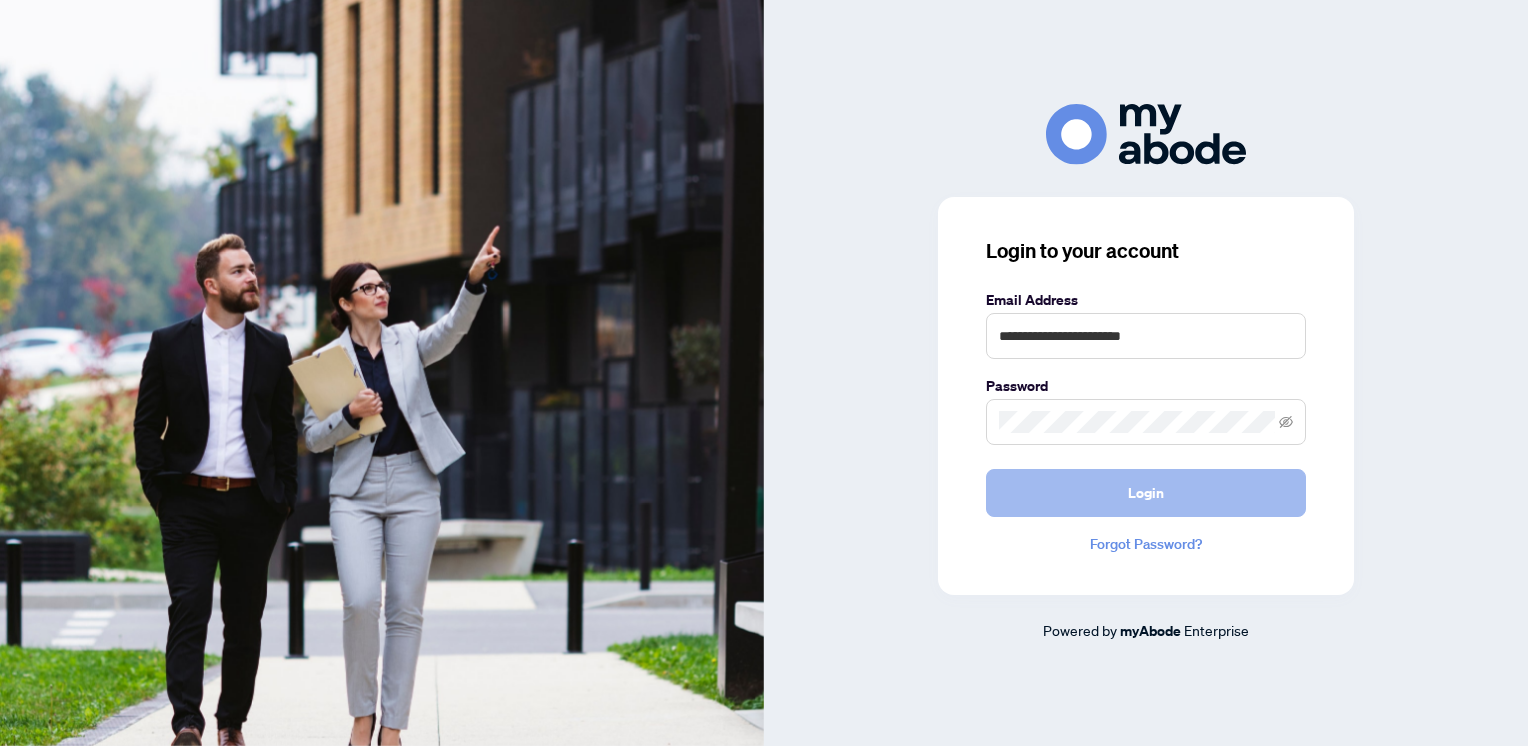 click on "Login" at bounding box center [1146, 493] 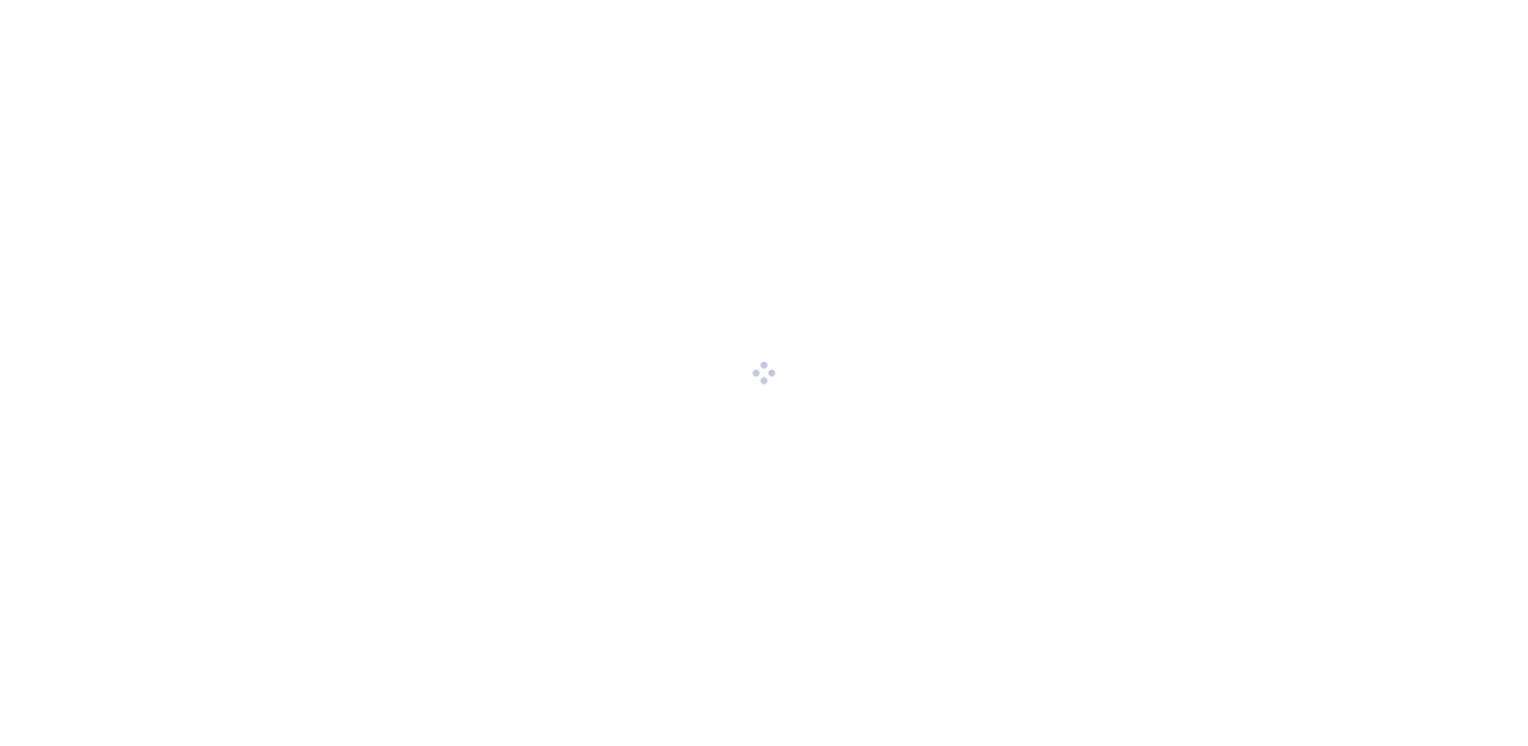 scroll, scrollTop: 0, scrollLeft: 0, axis: both 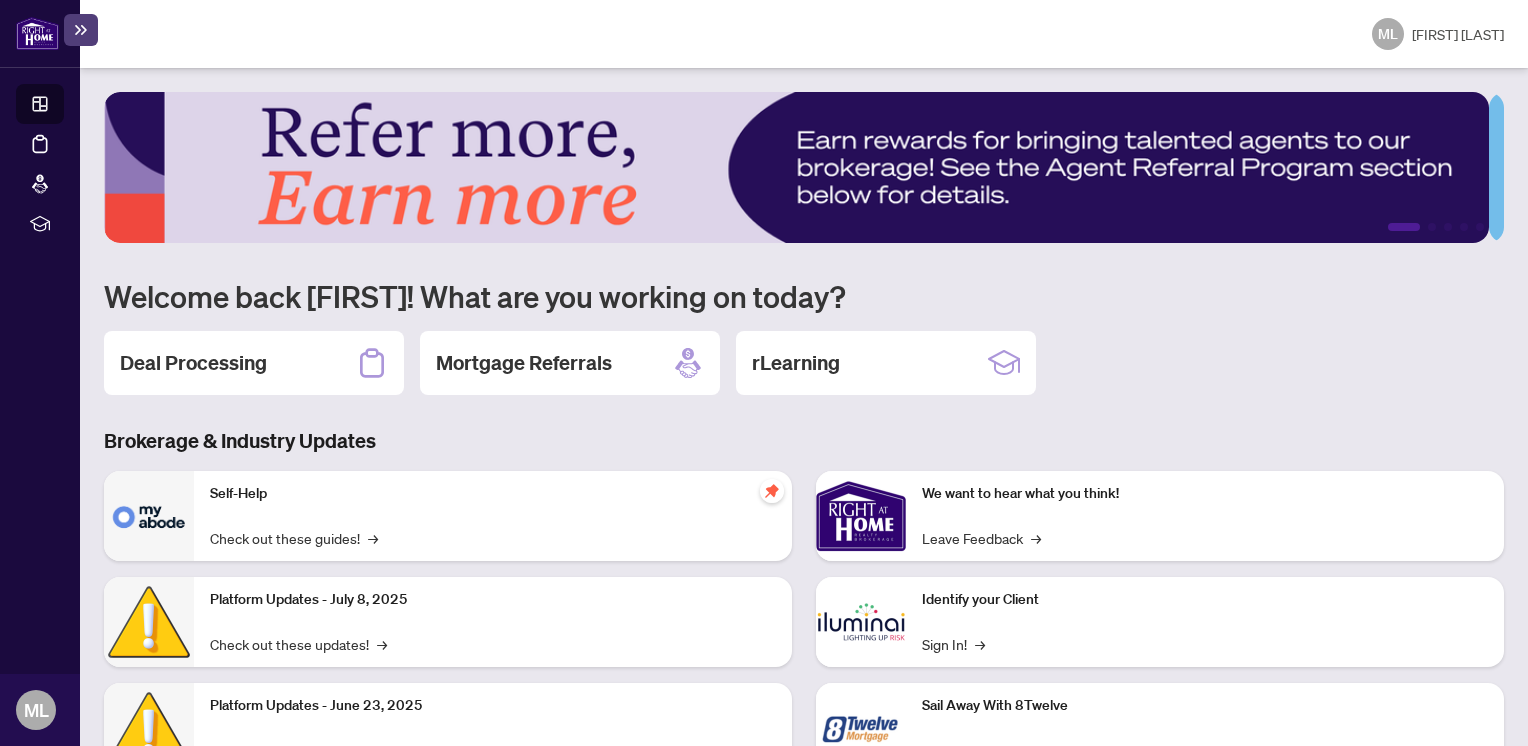 click on "Dashboard" at bounding box center (62, 107) 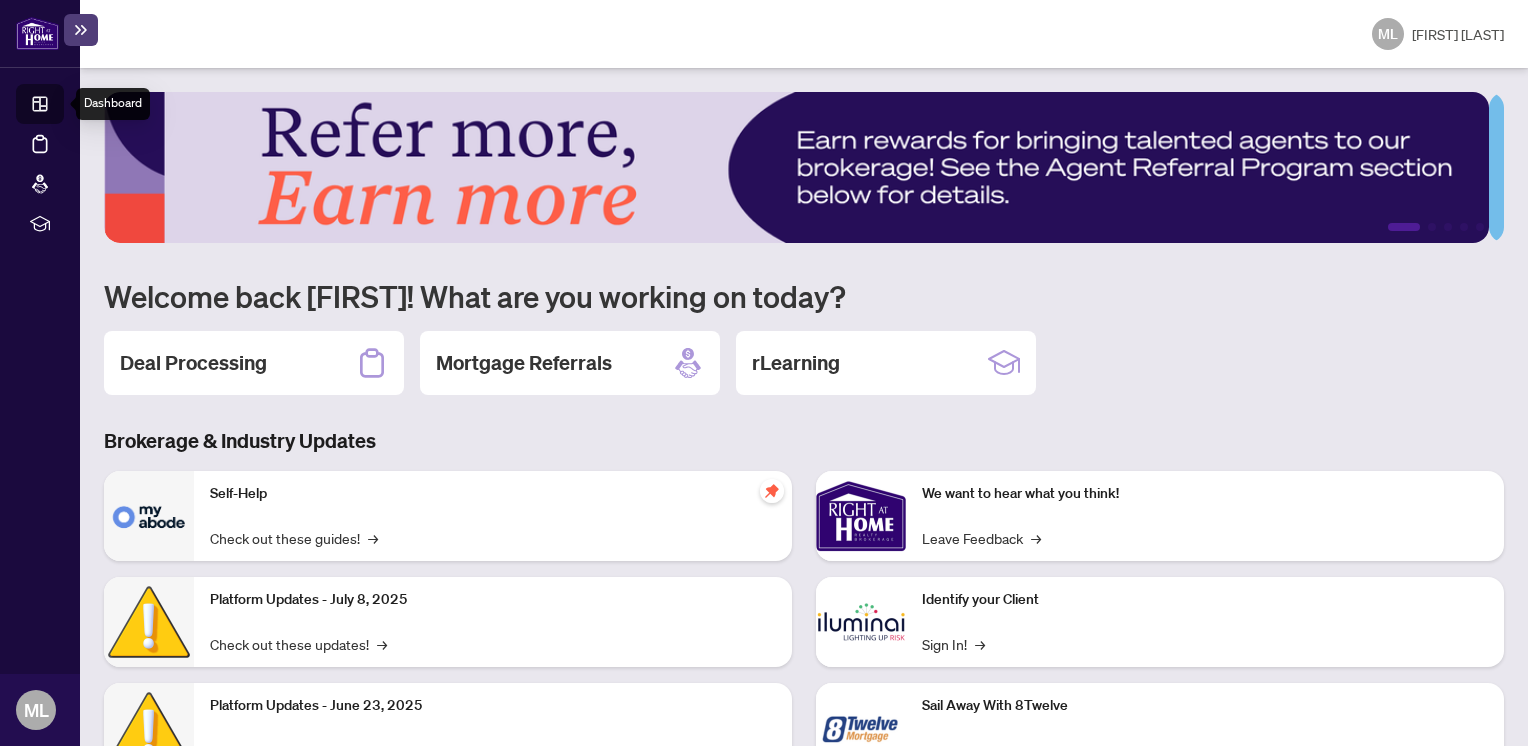 click on "Dashboard" at bounding box center (62, 107) 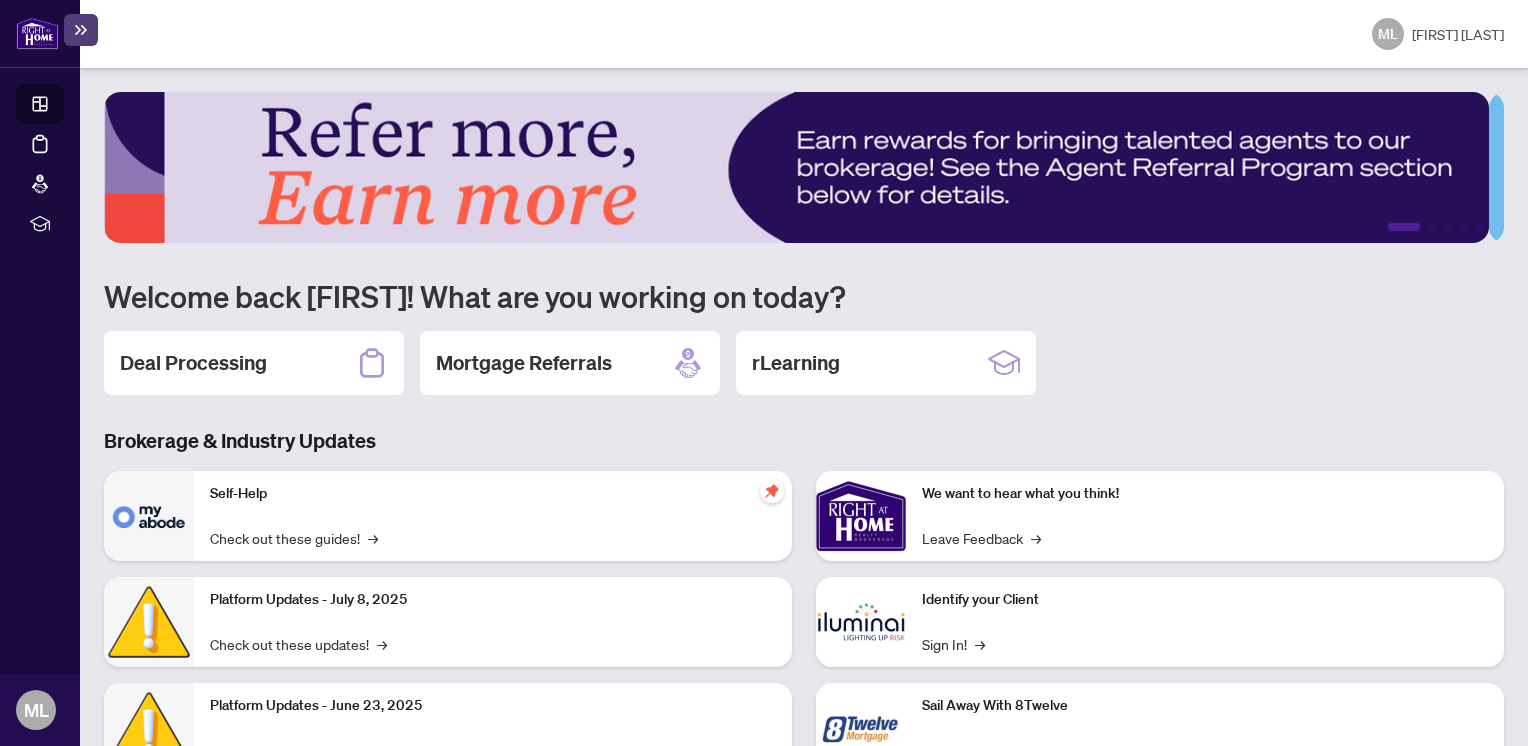 click on "Dashboard" at bounding box center [62, 107] 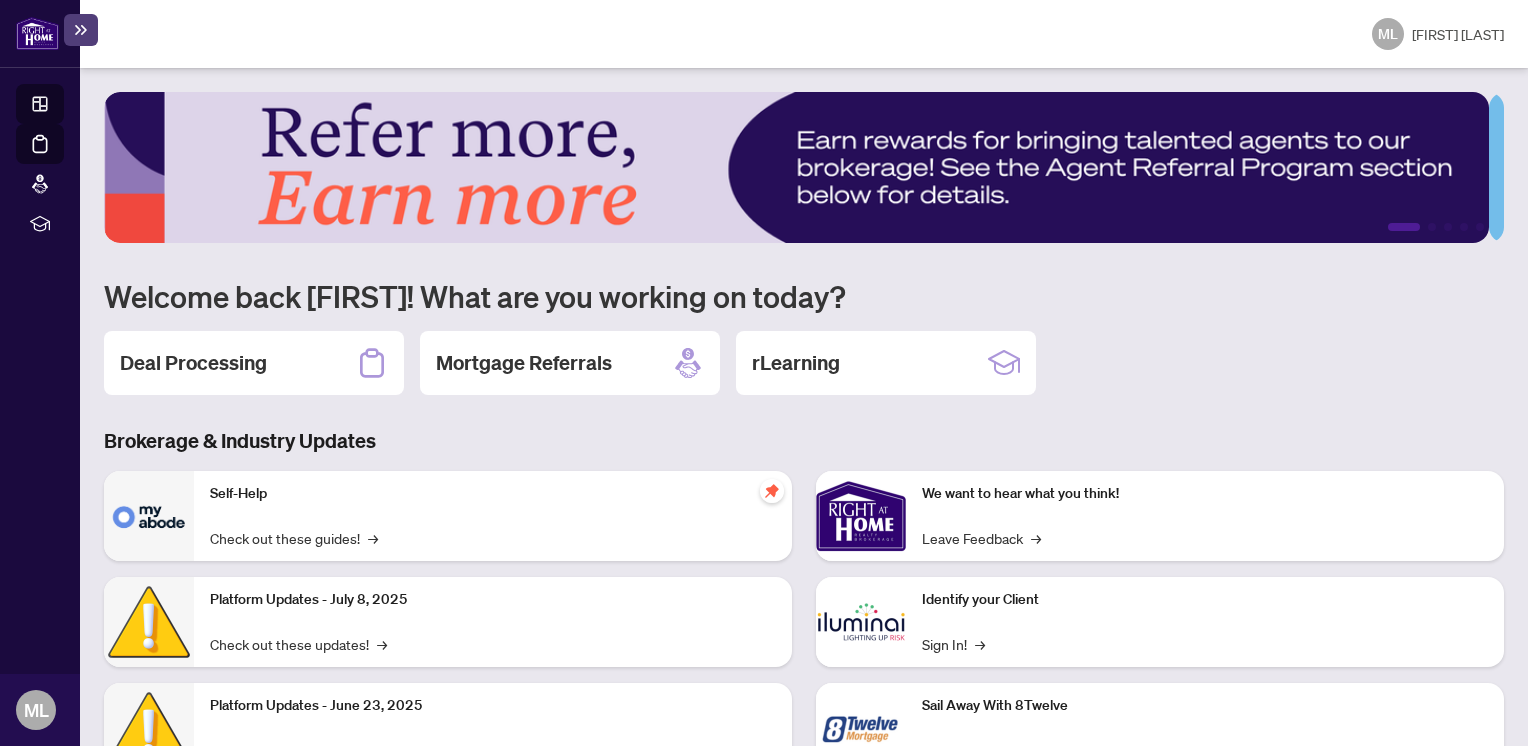 click on "Deal Processing" at bounding box center (63, 158) 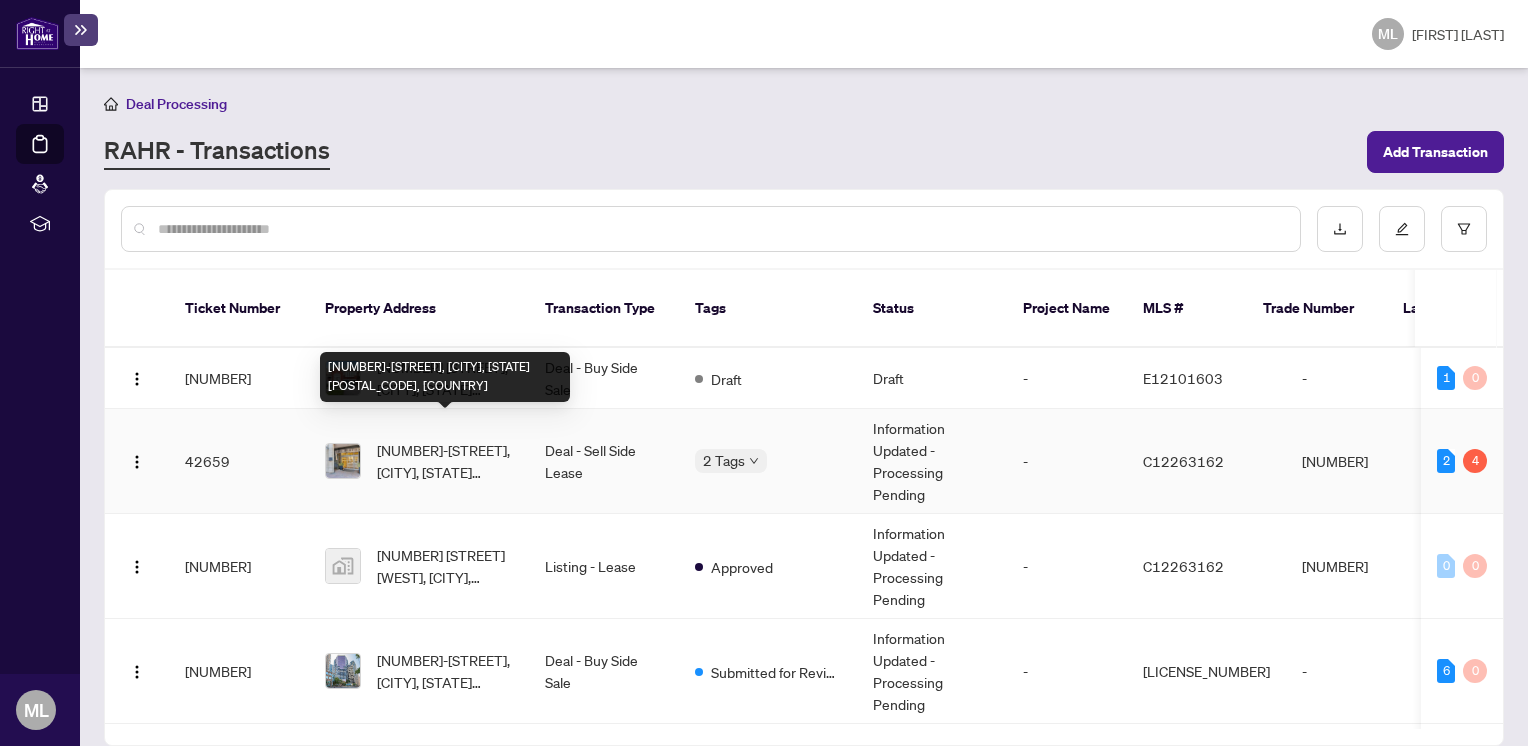 click on "[NUMBER]-[STREET], [CITY], [STATE] [POSTAL_CODE], [COUNTRY]" at bounding box center [445, 461] 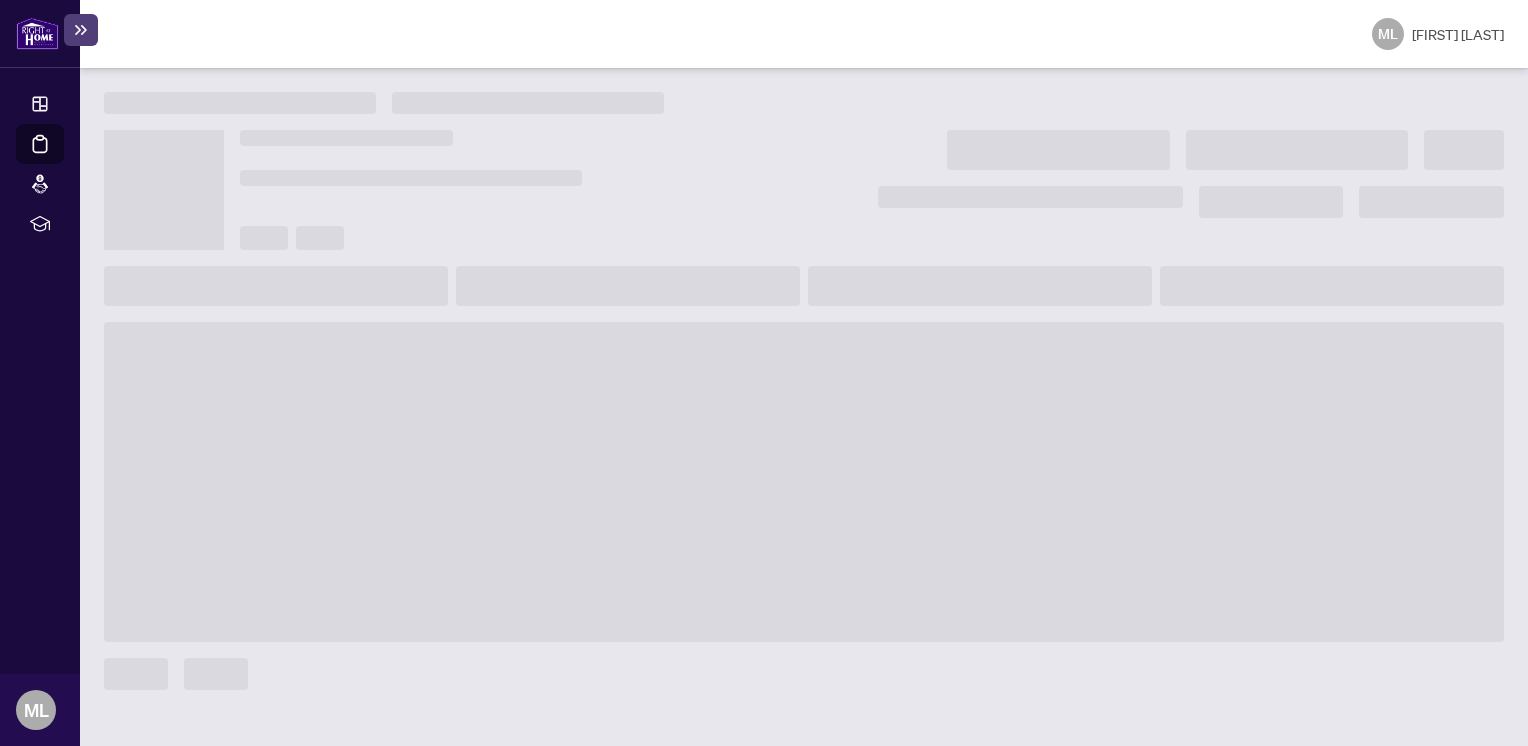 click at bounding box center [804, 482] 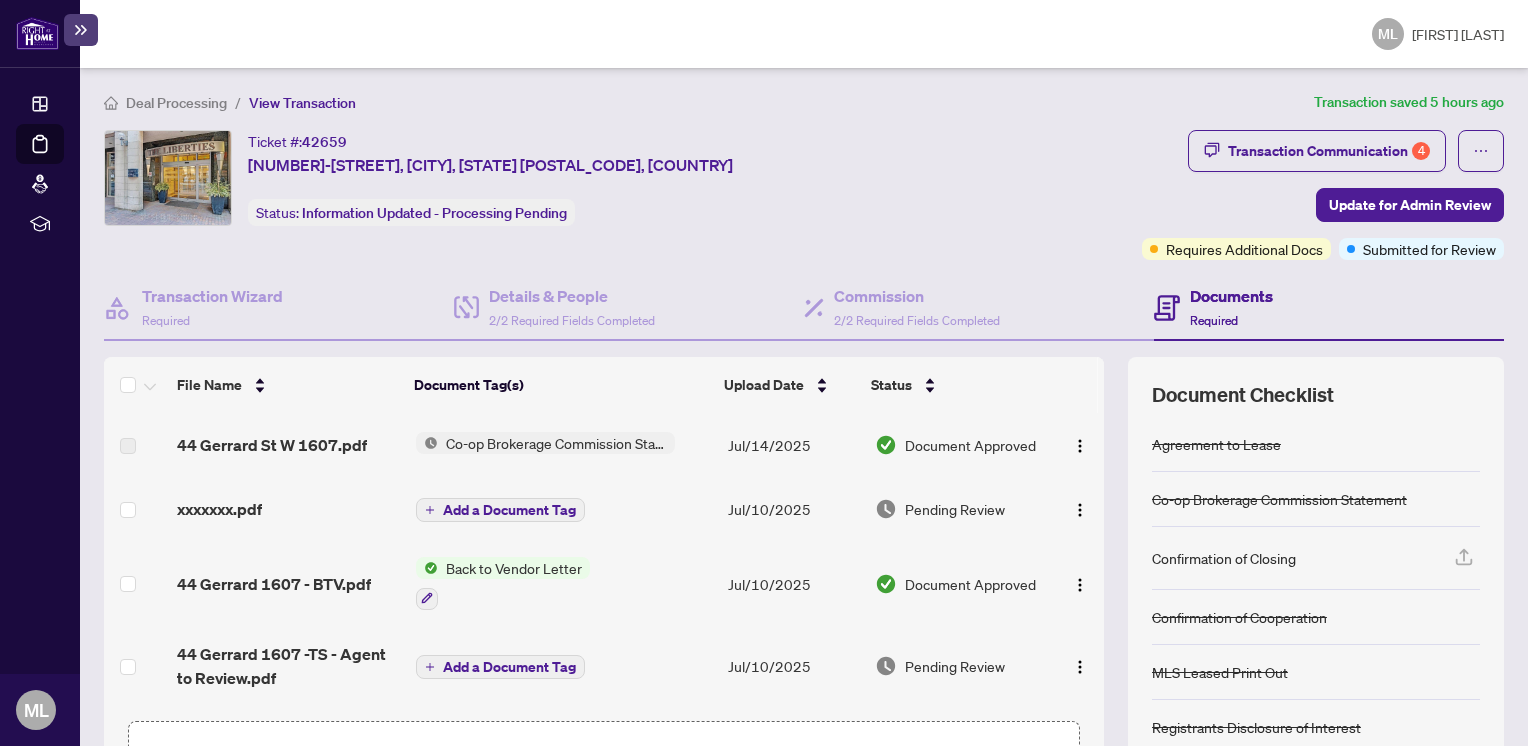 scroll, scrollTop: 0, scrollLeft: 0, axis: both 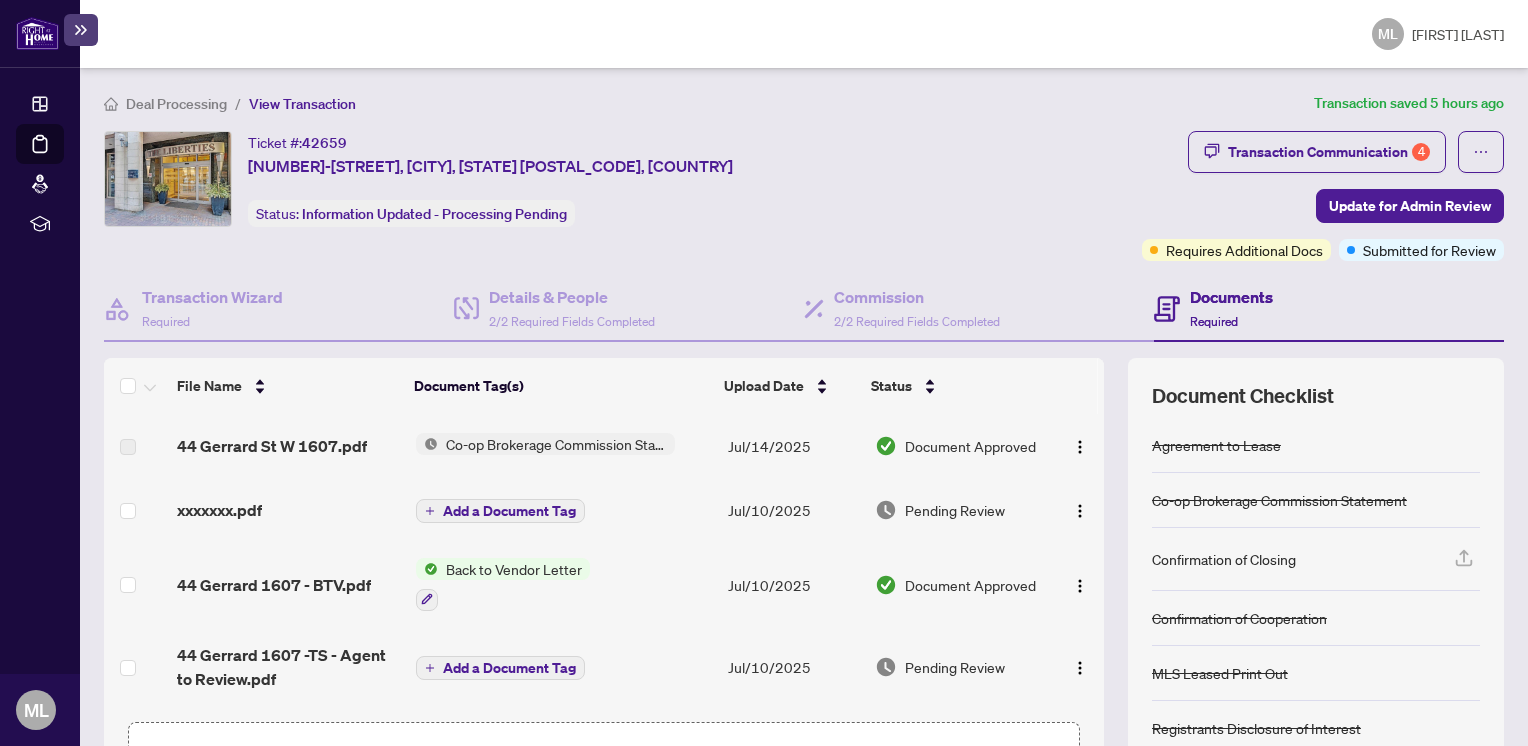 click on "Pending Review" at bounding box center [955, 667] 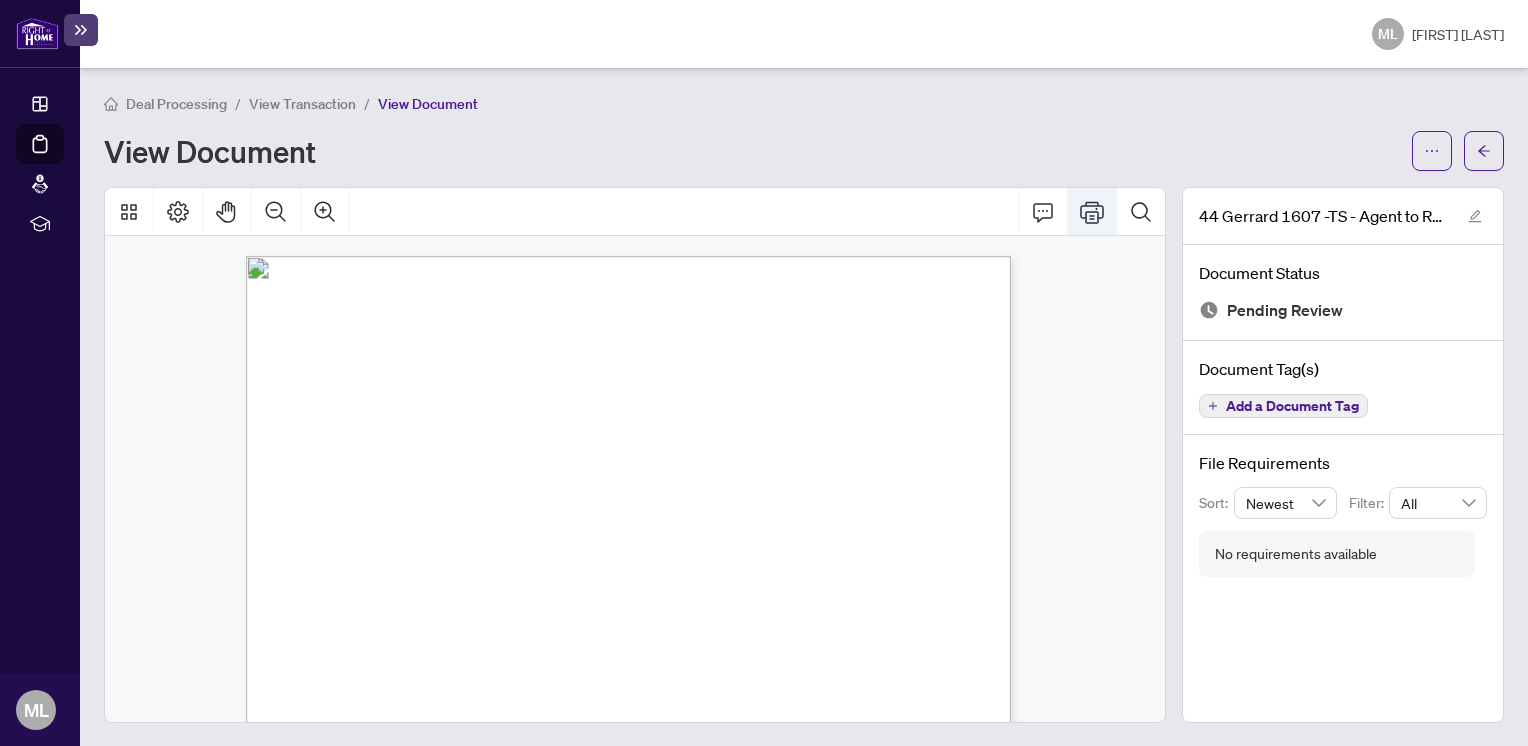 click 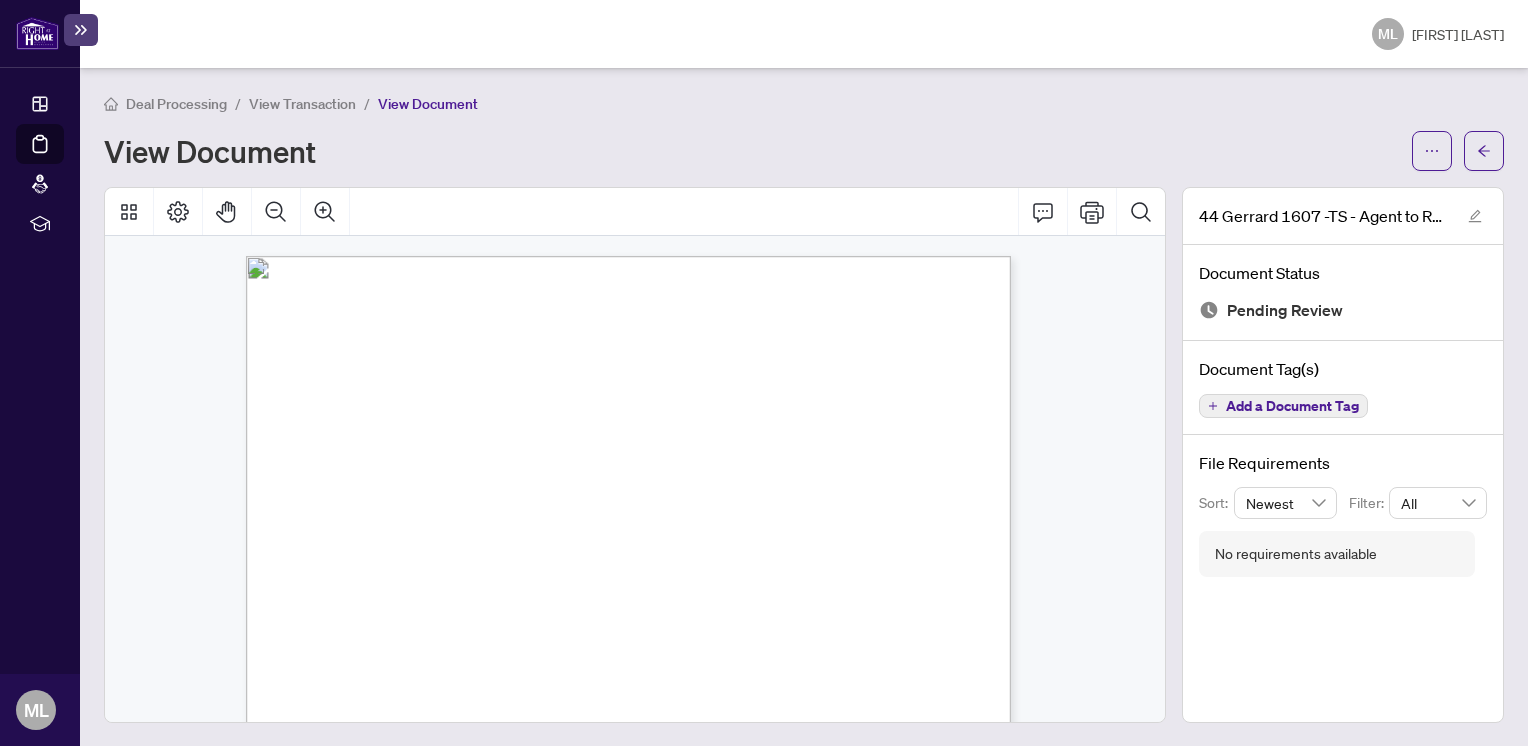 click on "View Transaction" at bounding box center [302, 104] 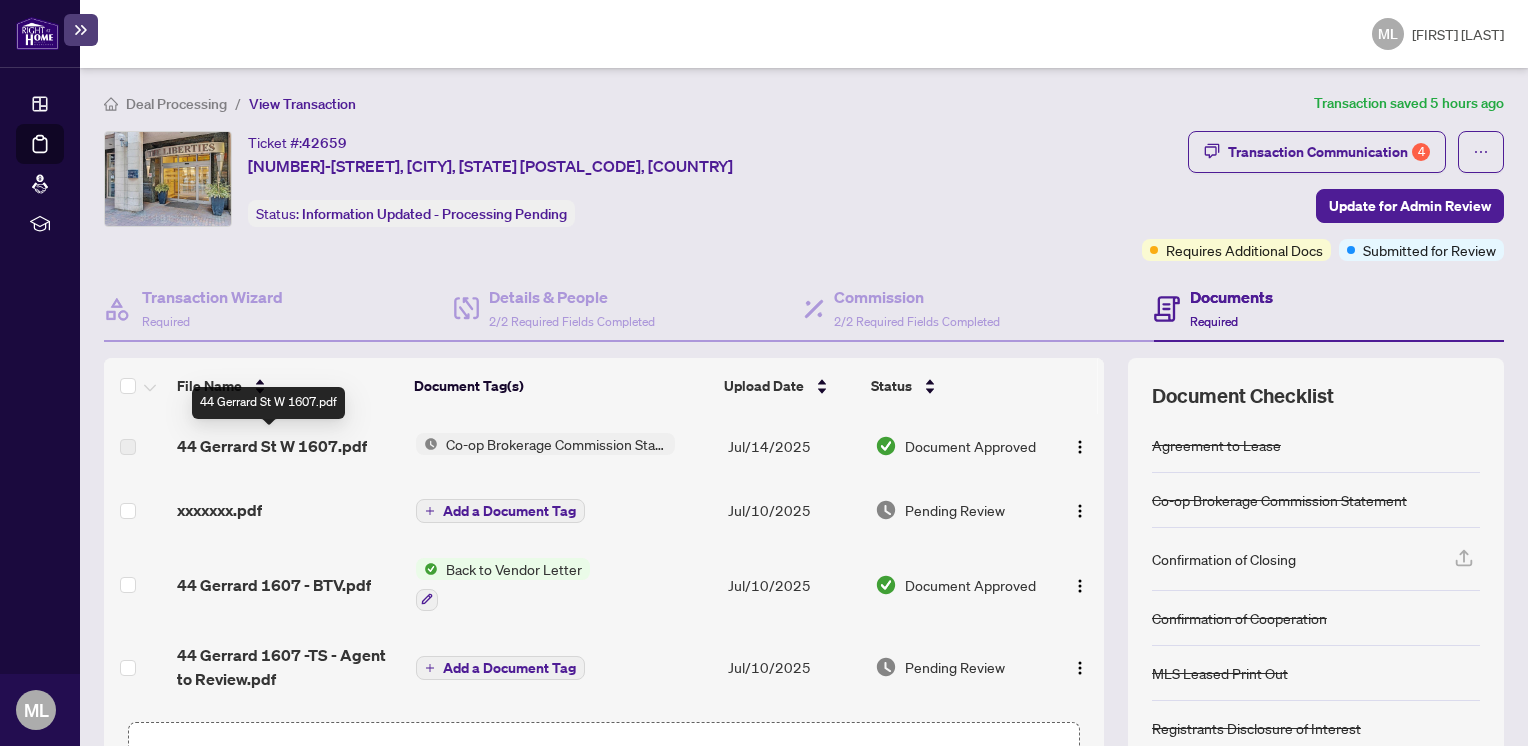 scroll, scrollTop: 572, scrollLeft: 0, axis: vertical 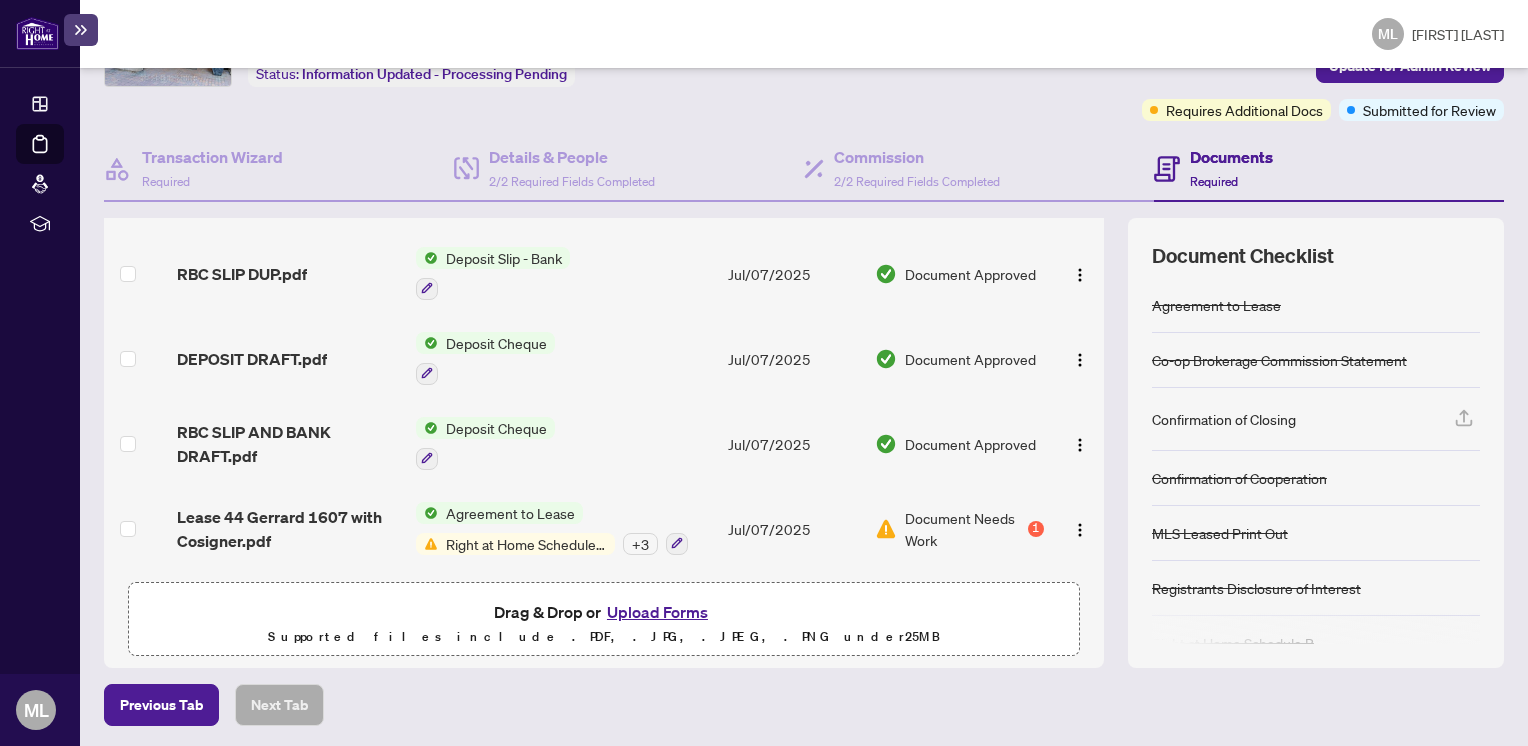 click on "Upload Forms" at bounding box center (657, 612) 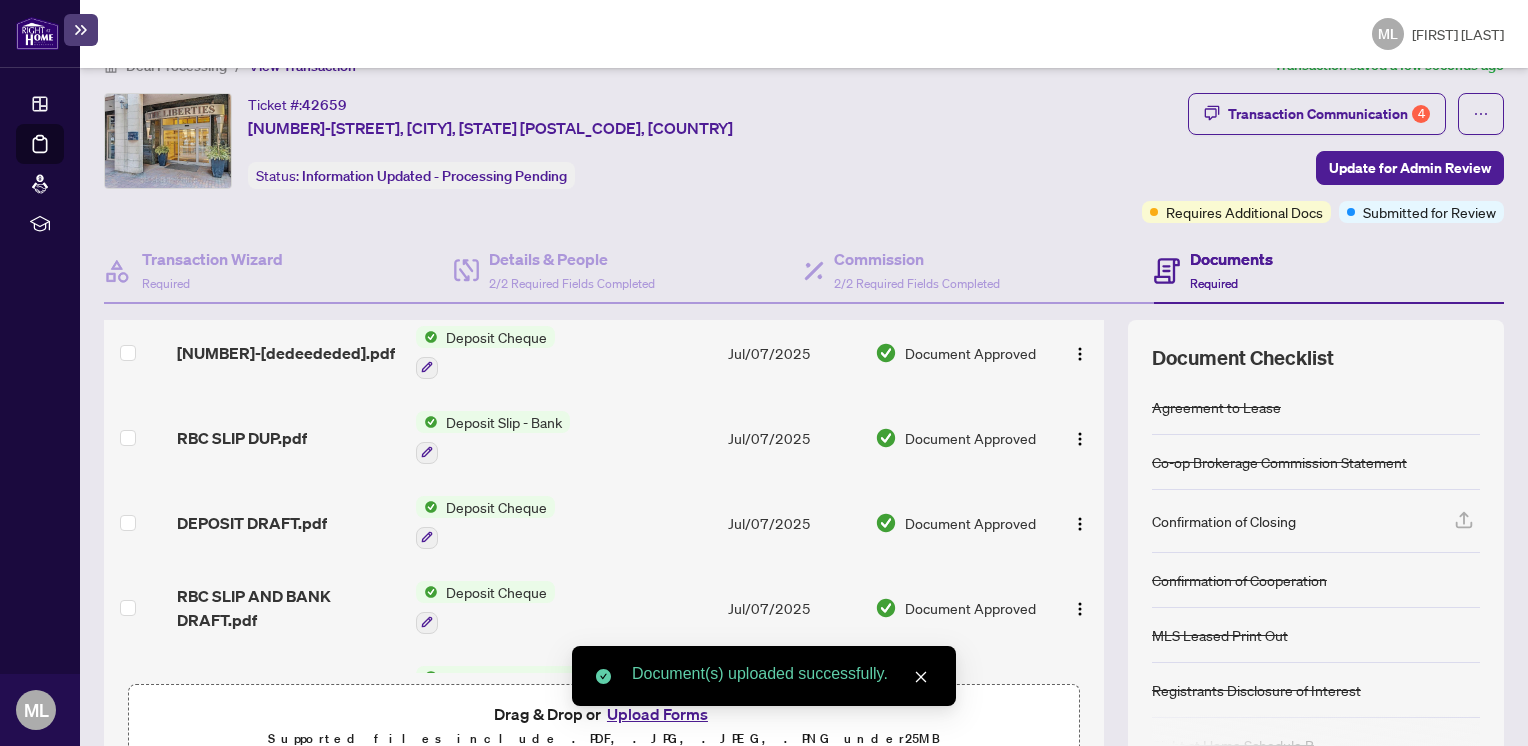 scroll, scrollTop: 0, scrollLeft: 0, axis: both 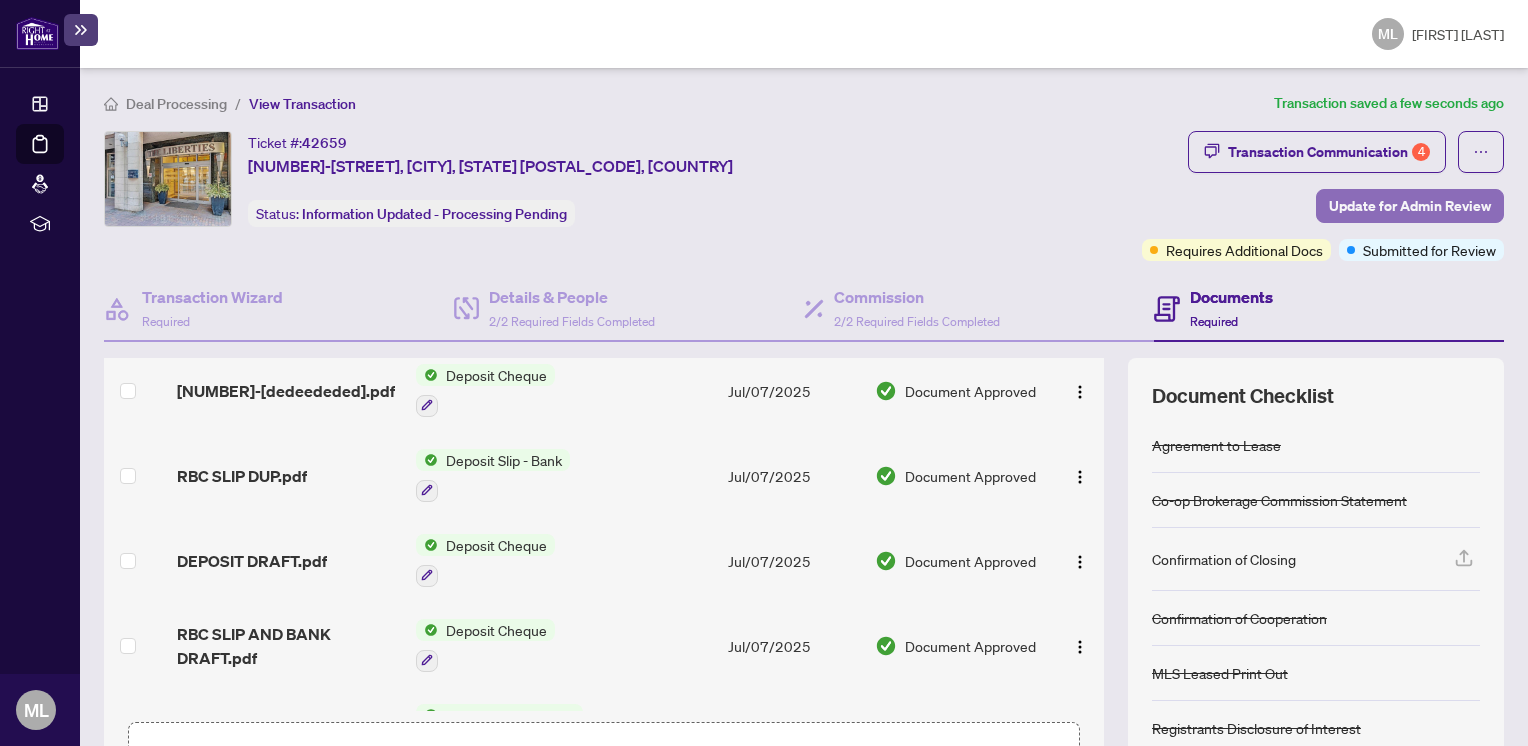 click on "Update for Admin Review" at bounding box center (1410, 206) 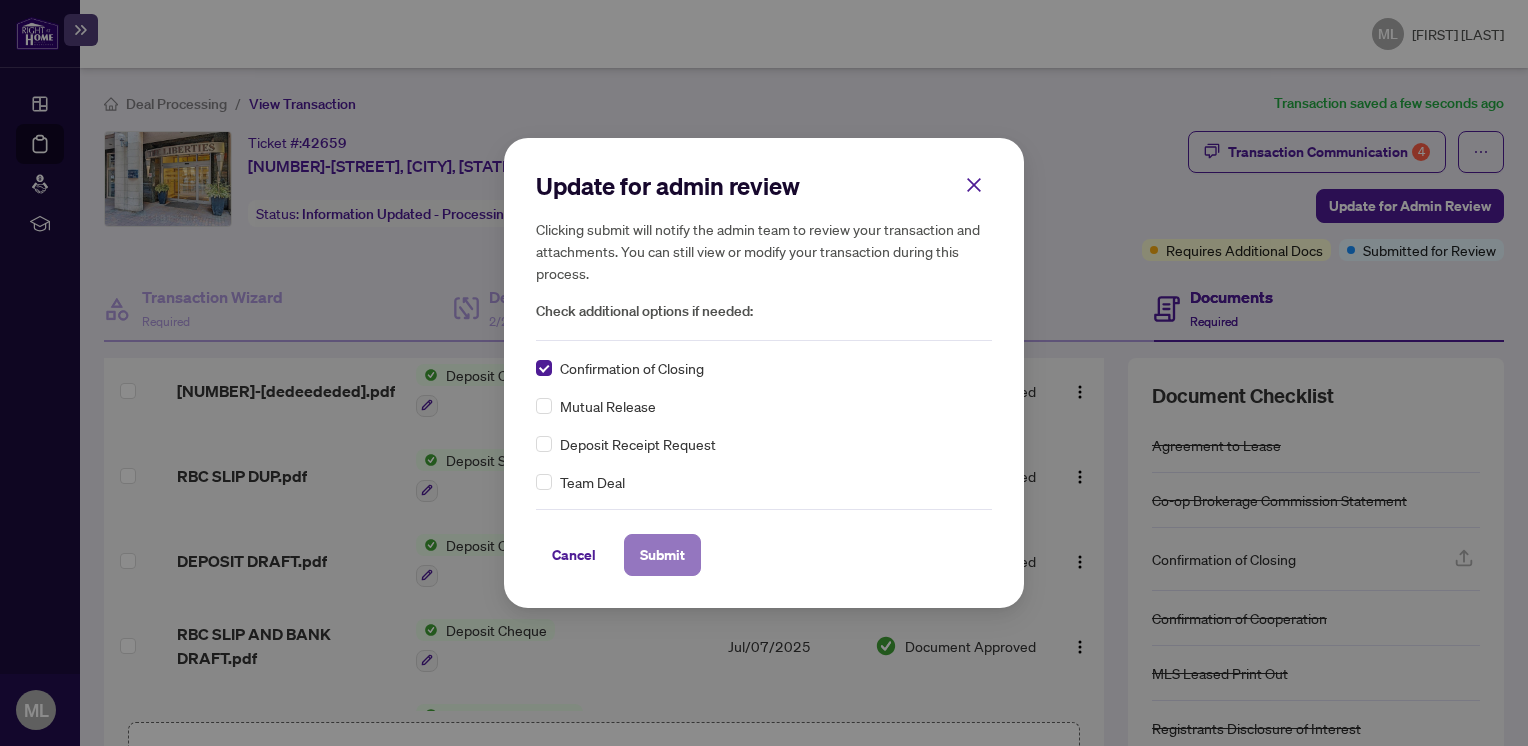 click on "Submit" at bounding box center (662, 555) 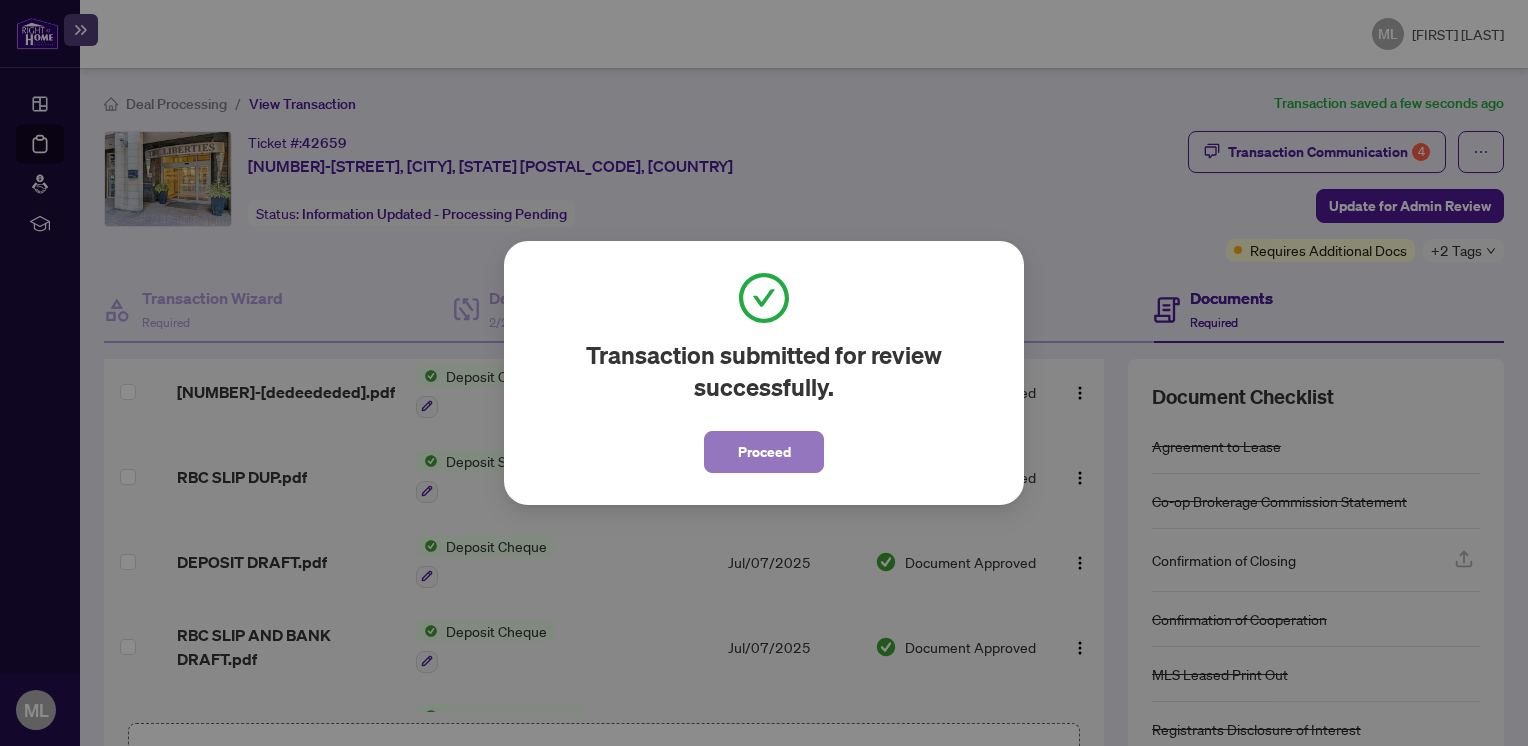 click on "Proceed" at bounding box center [764, 452] 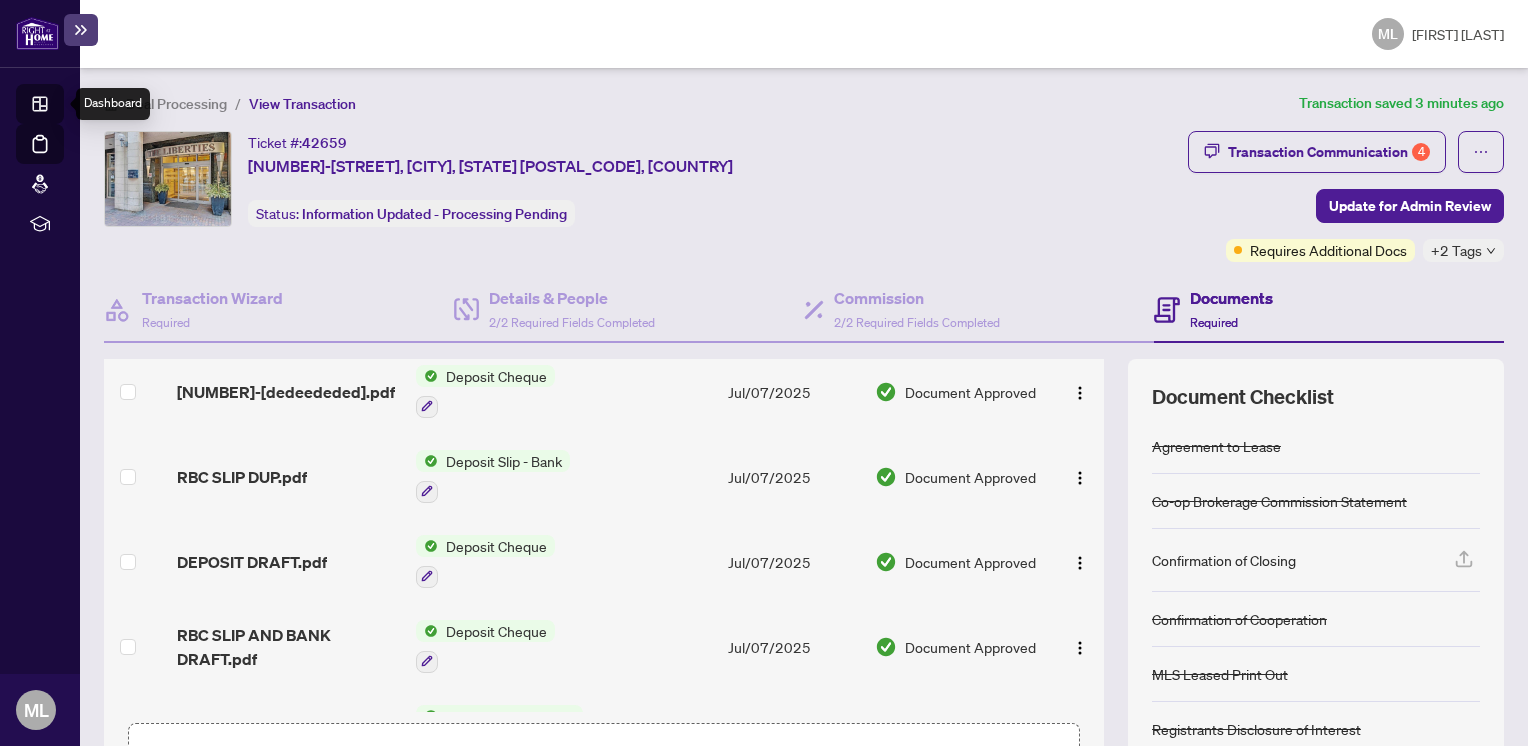 click on "Dashboard" at bounding box center (62, 107) 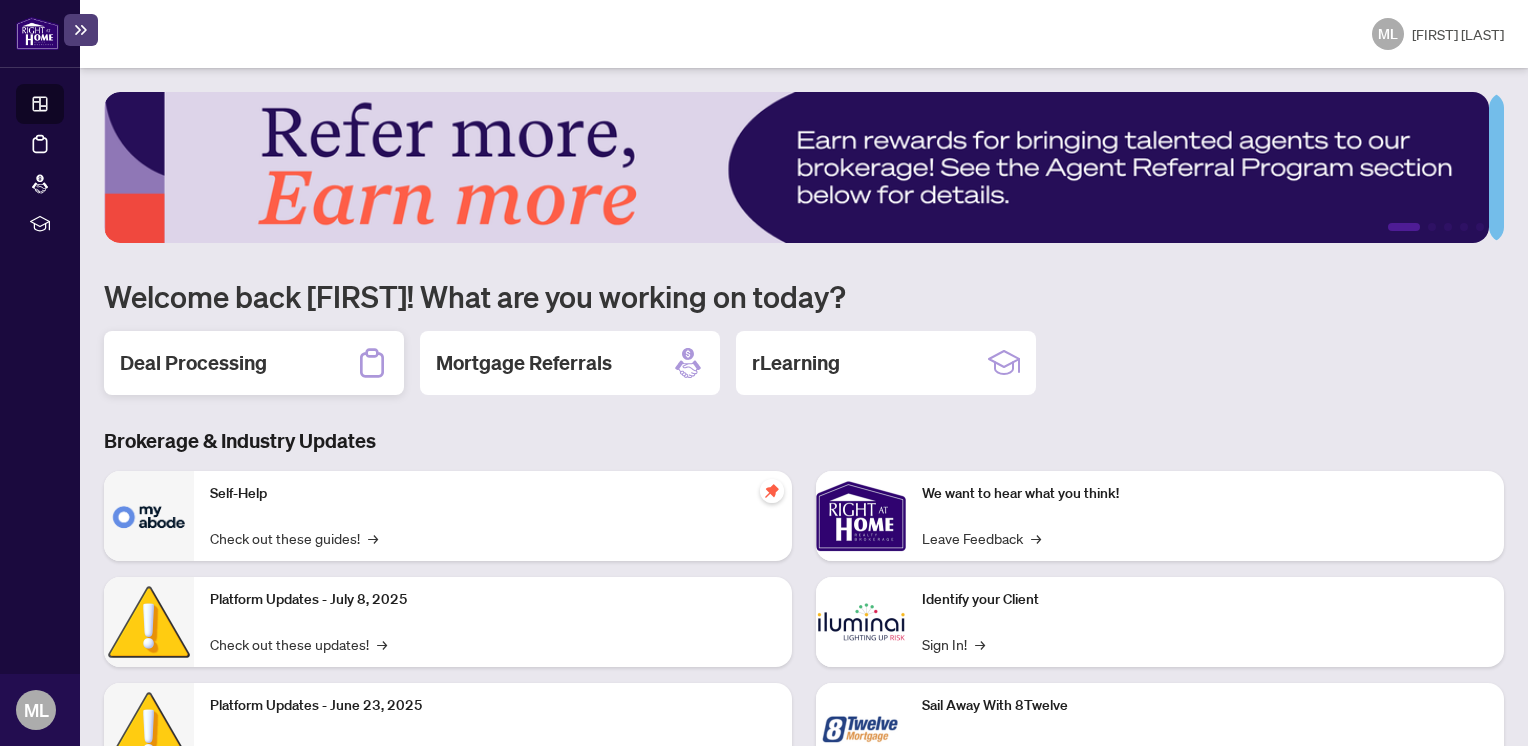 click on "Deal Processing" at bounding box center (193, 363) 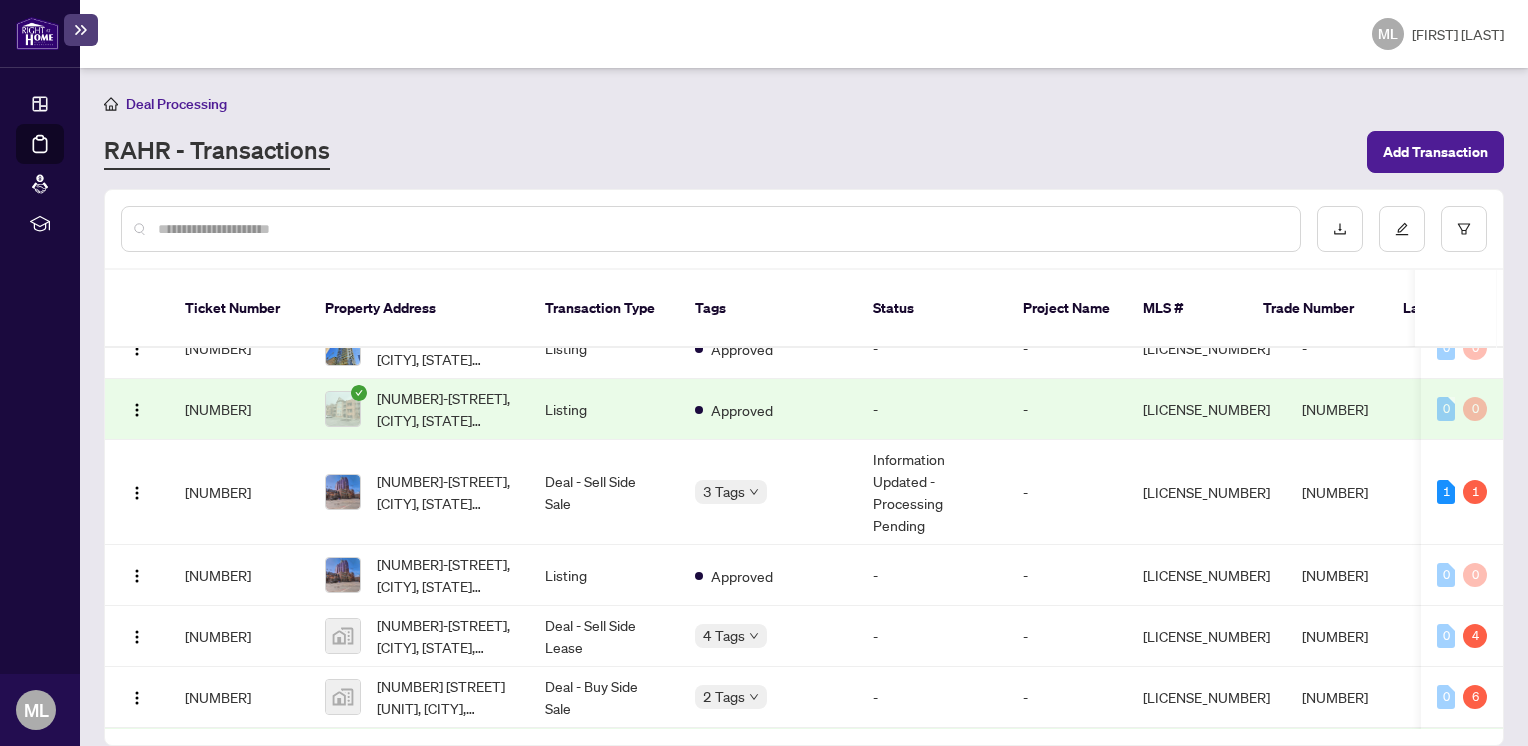 scroll, scrollTop: 1120, scrollLeft: 0, axis: vertical 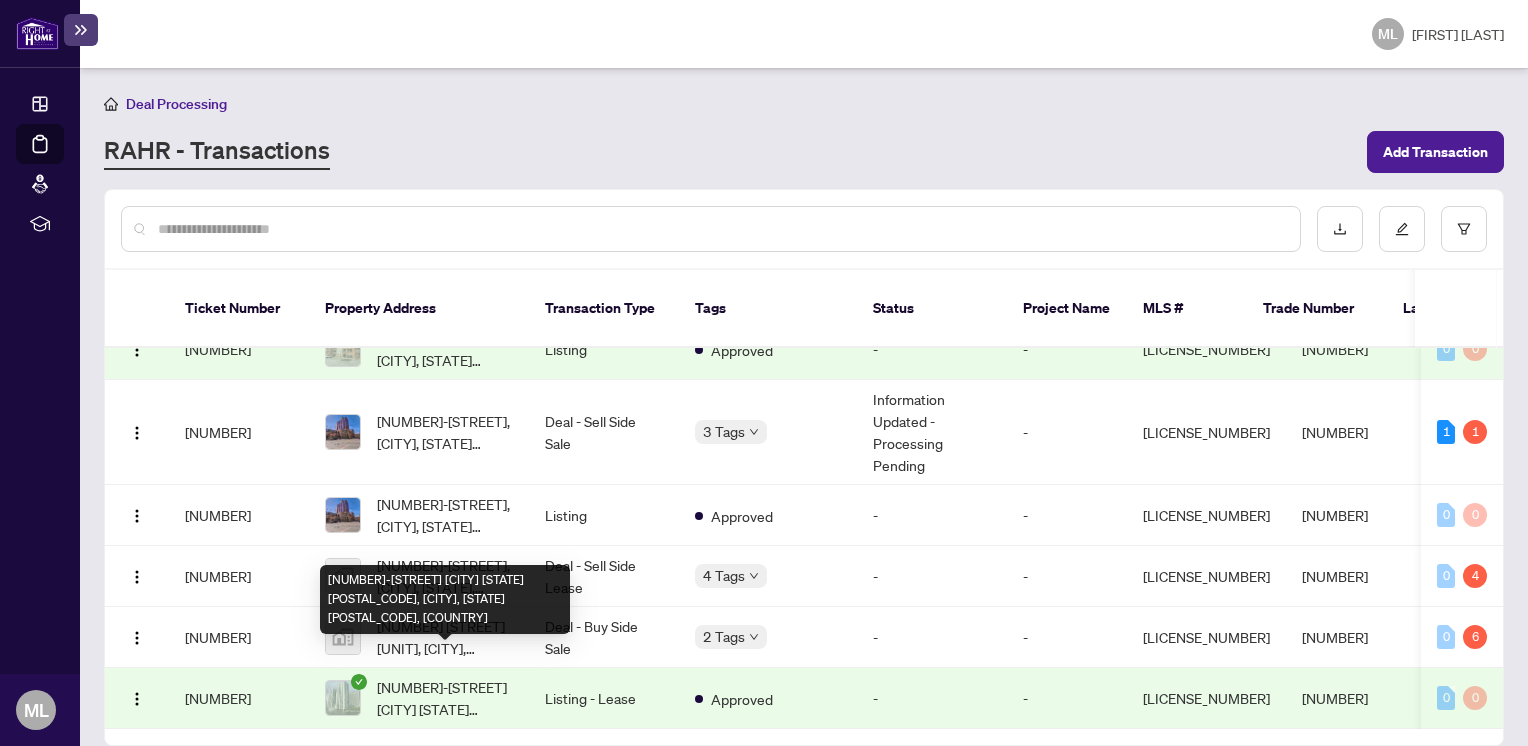 click on "[NUMBER]-[STREET] [CITY] [STATE] [POSTAL_CODE], [CITY], [STATE] [POSTAL_CODE], [COUNTRY]" at bounding box center (445, 599) 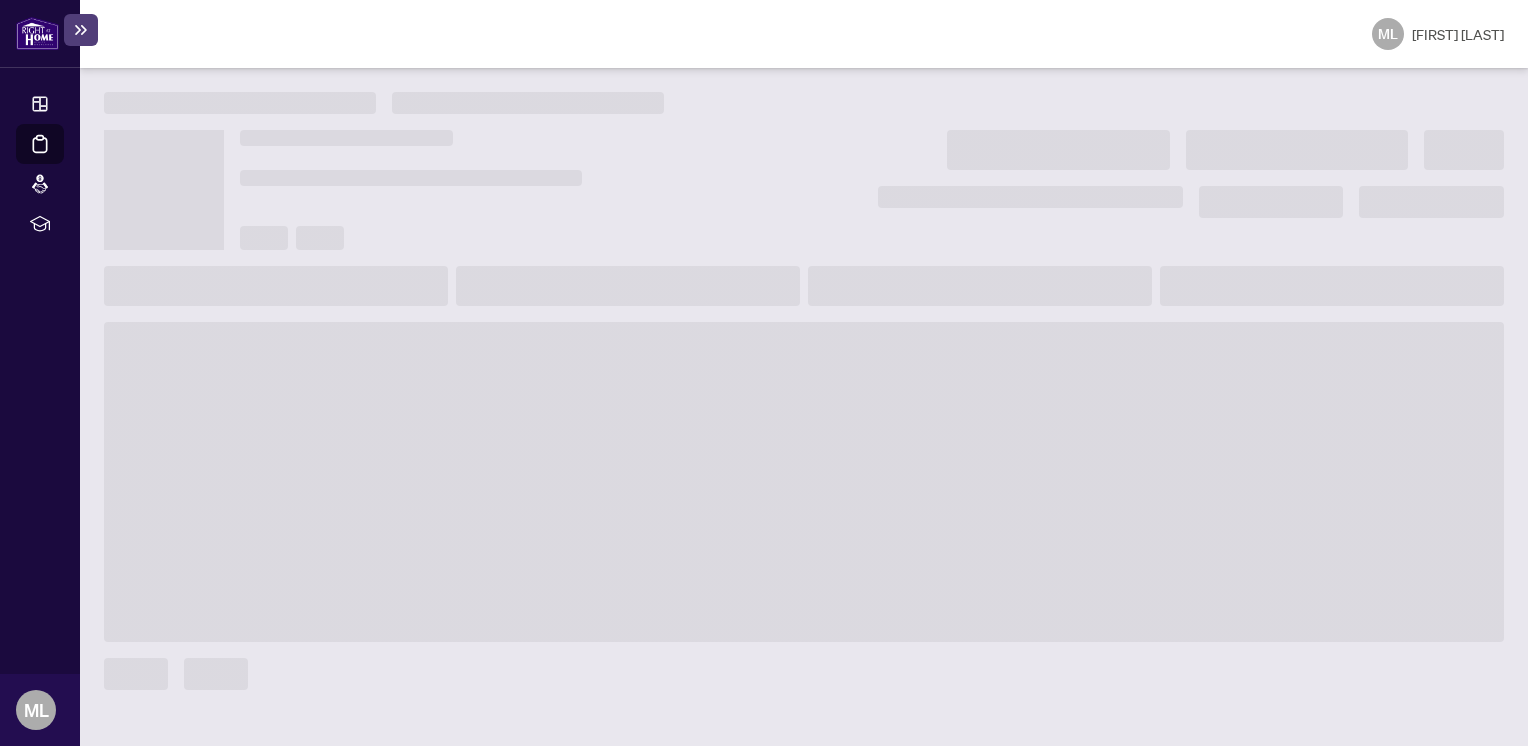 click at bounding box center (804, 482) 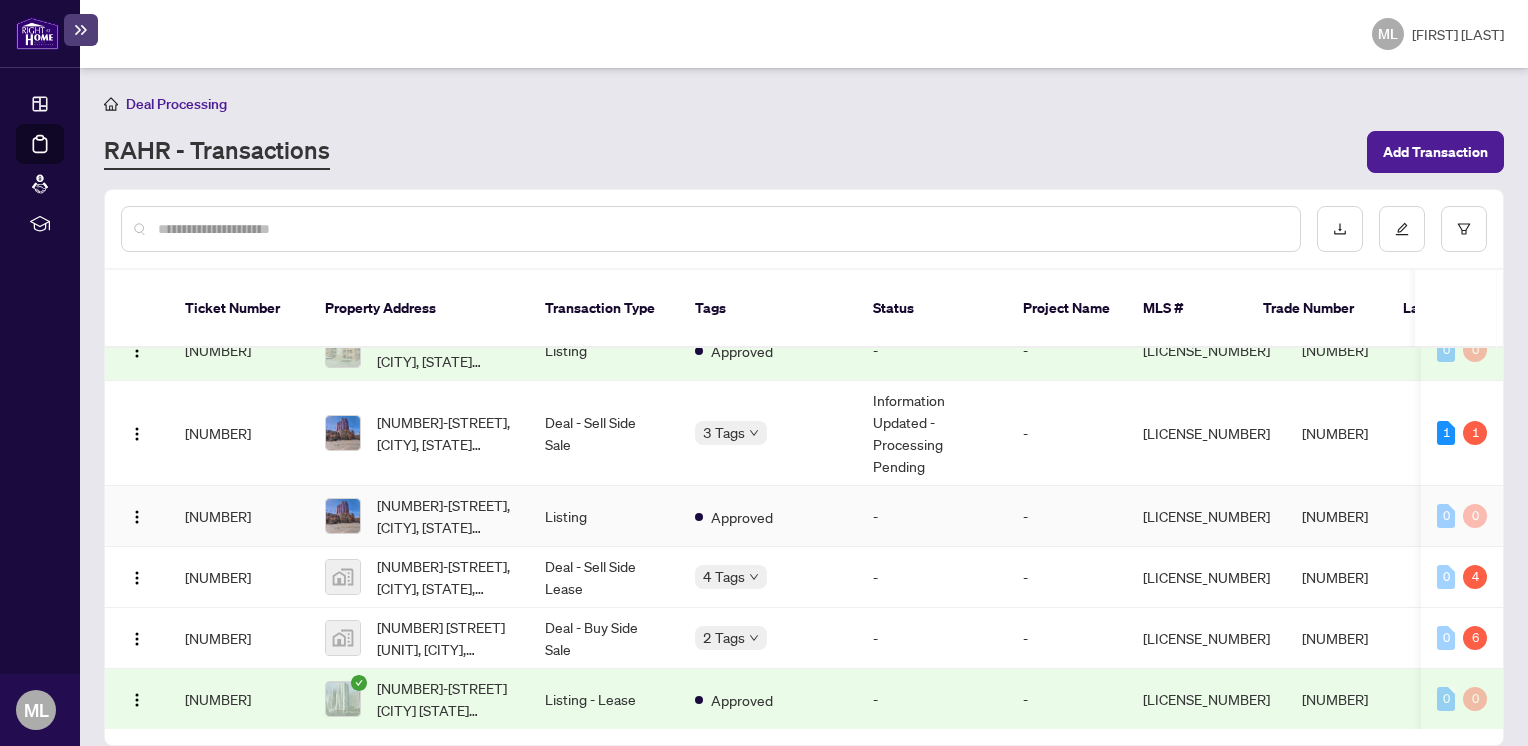 scroll, scrollTop: 1436, scrollLeft: 0, axis: vertical 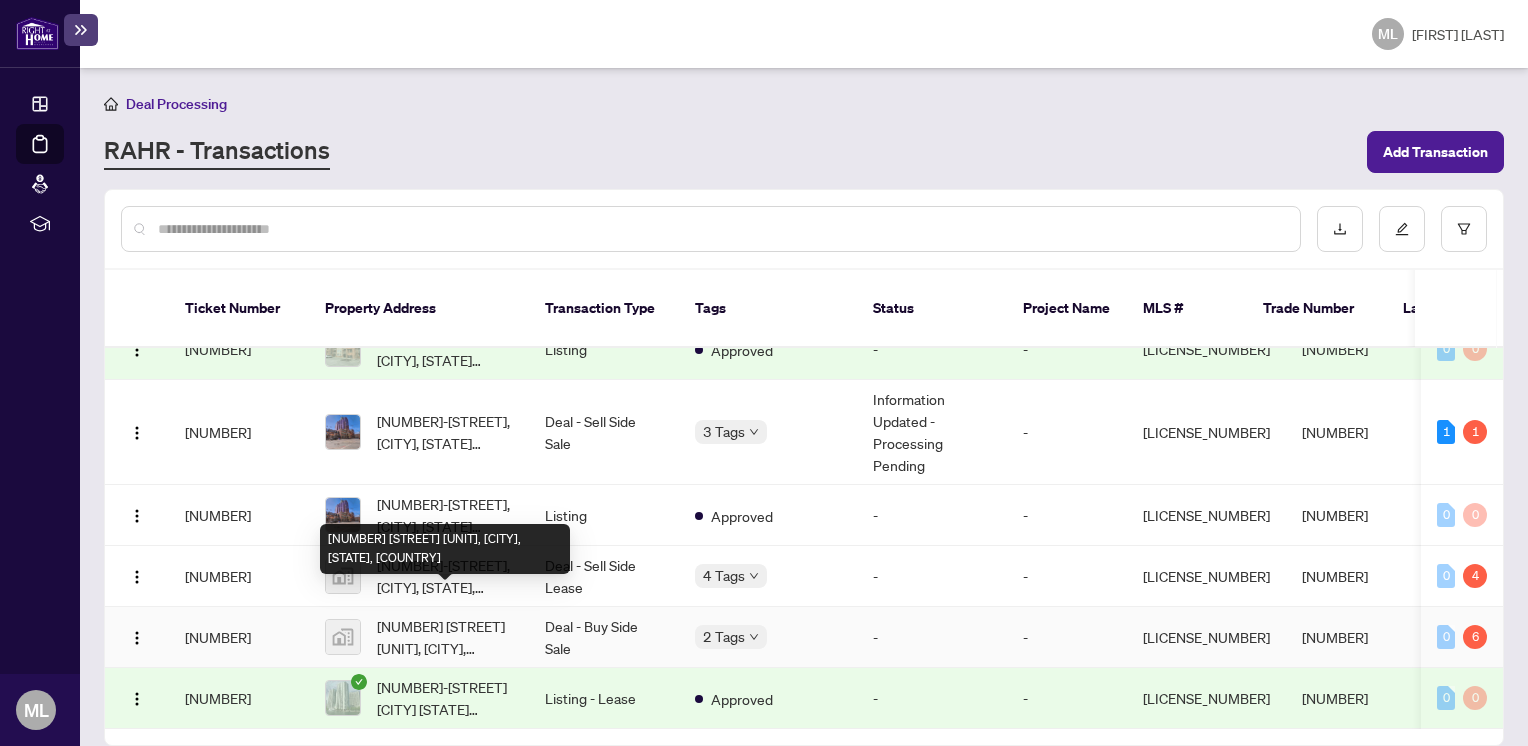 click on "[NUMBER] [STREET] [UNIT], [CITY], [STATE], [COUNTRY]" at bounding box center (445, 637) 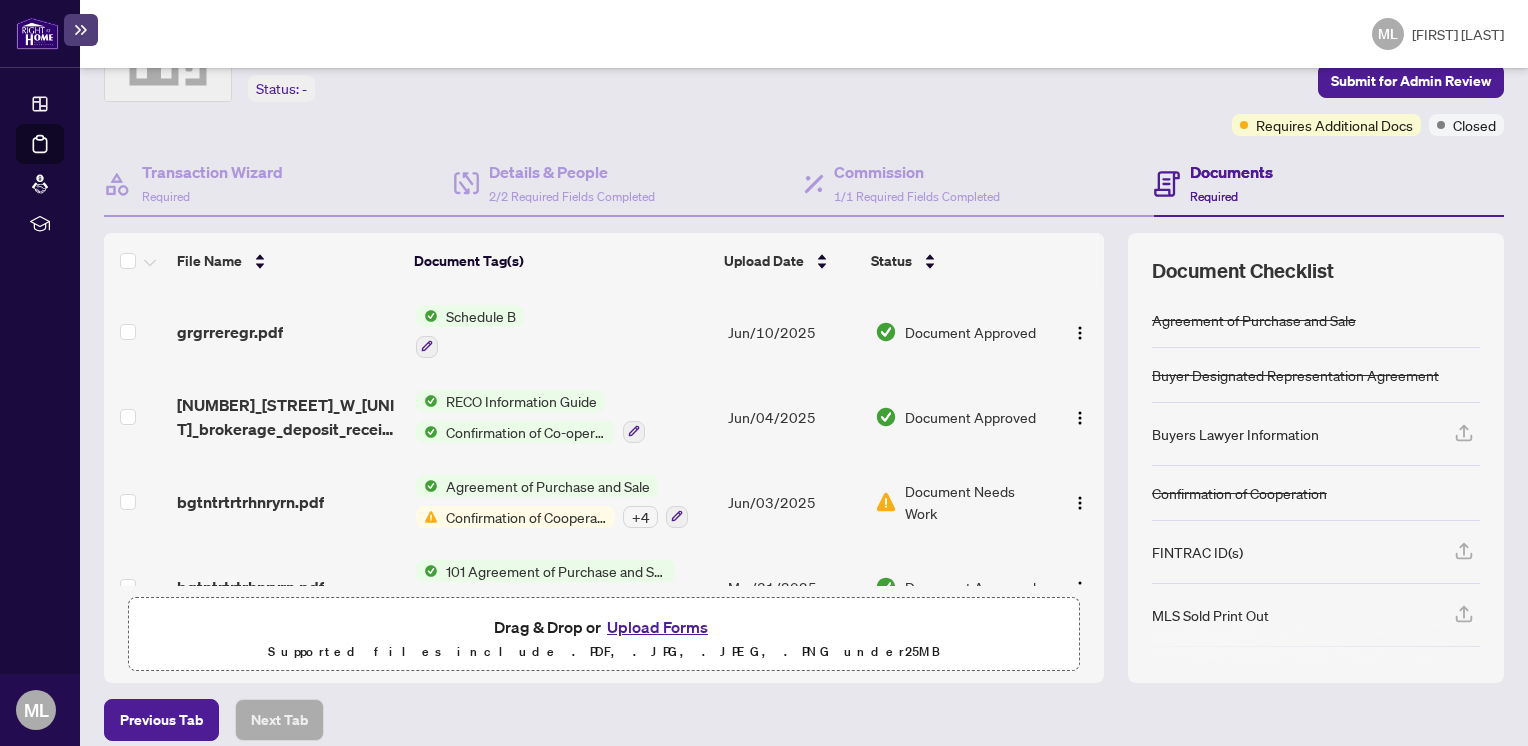 scroll, scrollTop: 140, scrollLeft: 0, axis: vertical 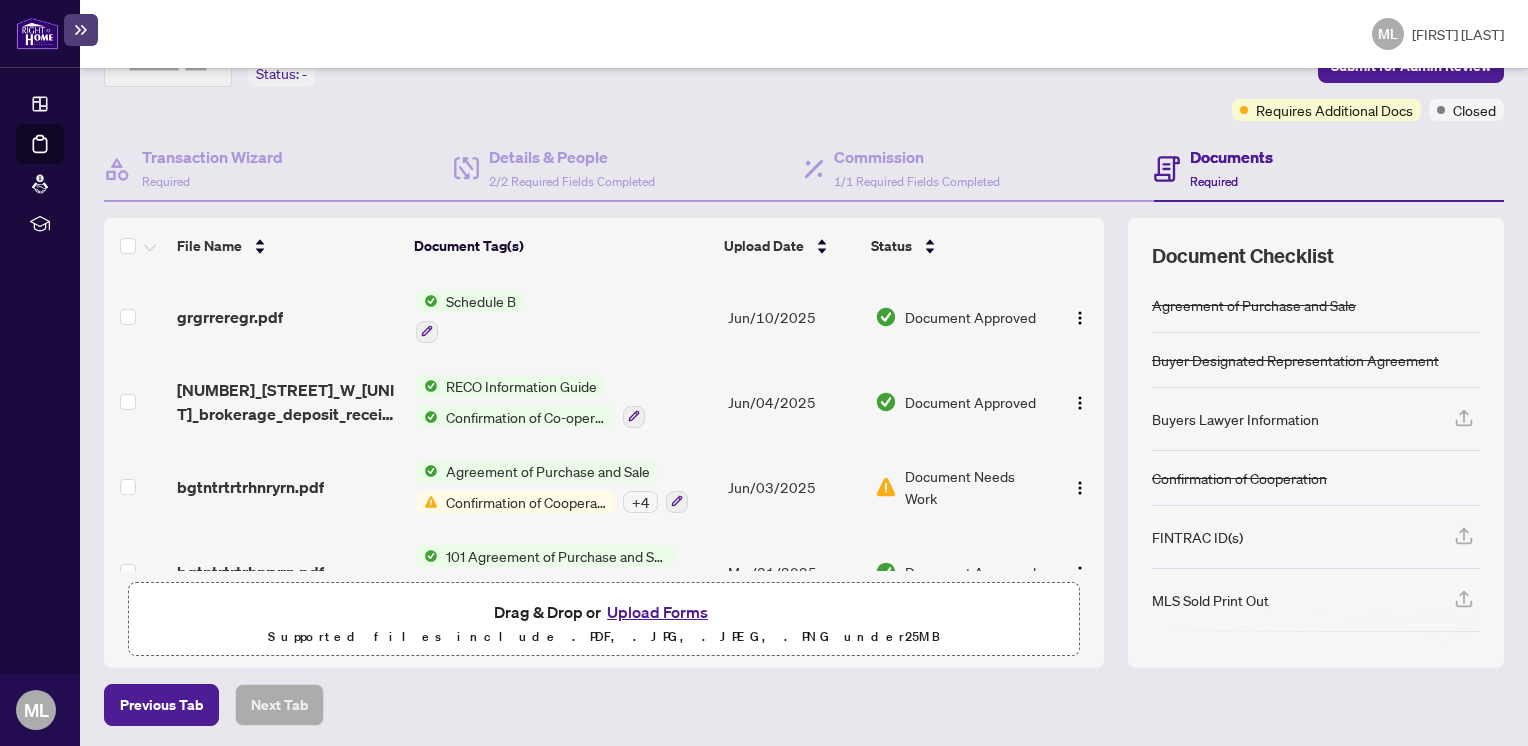 click on "Confirmation of Cooperation" at bounding box center [526, 502] 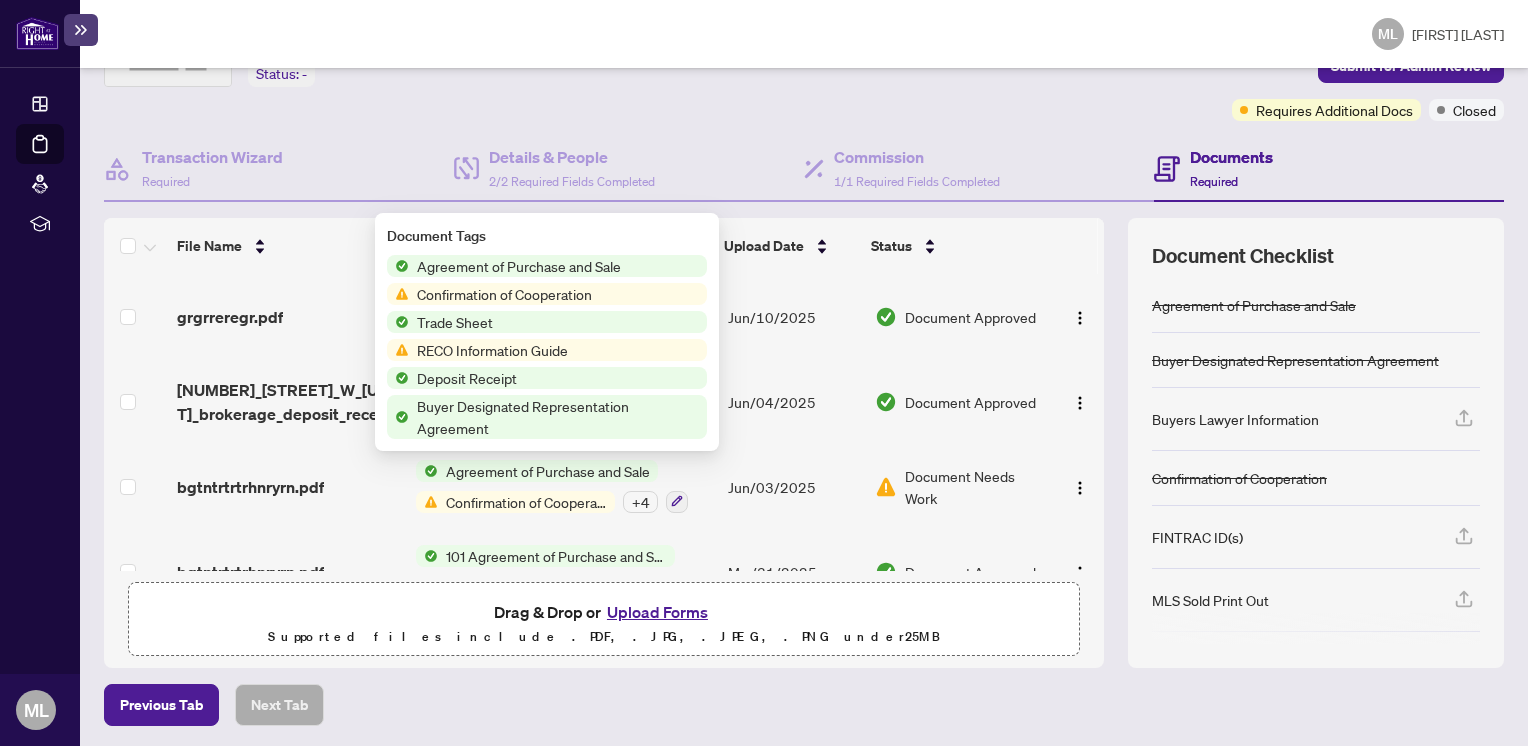 click on "RECO Information Guide" at bounding box center [492, 350] 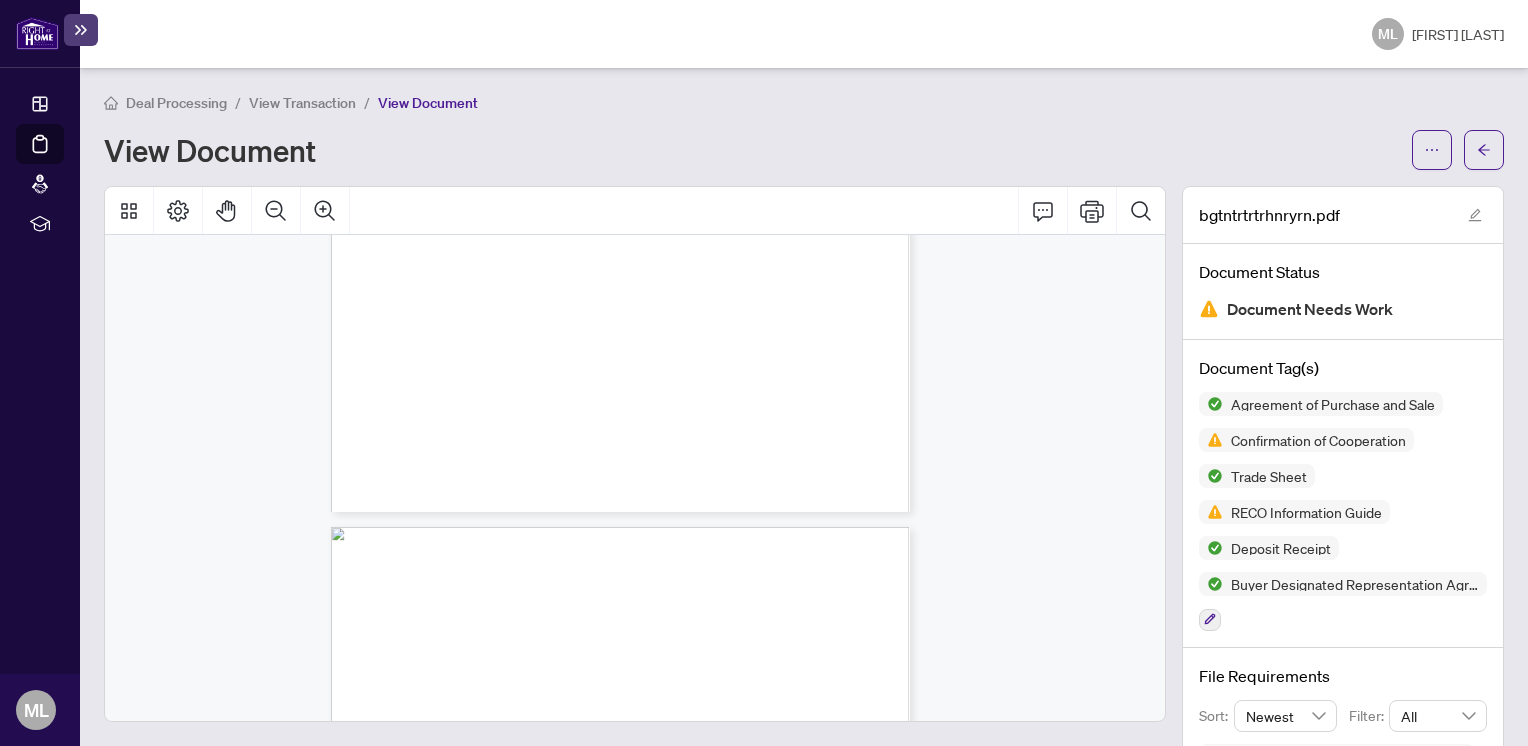 scroll, scrollTop: 4292, scrollLeft: 0, axis: vertical 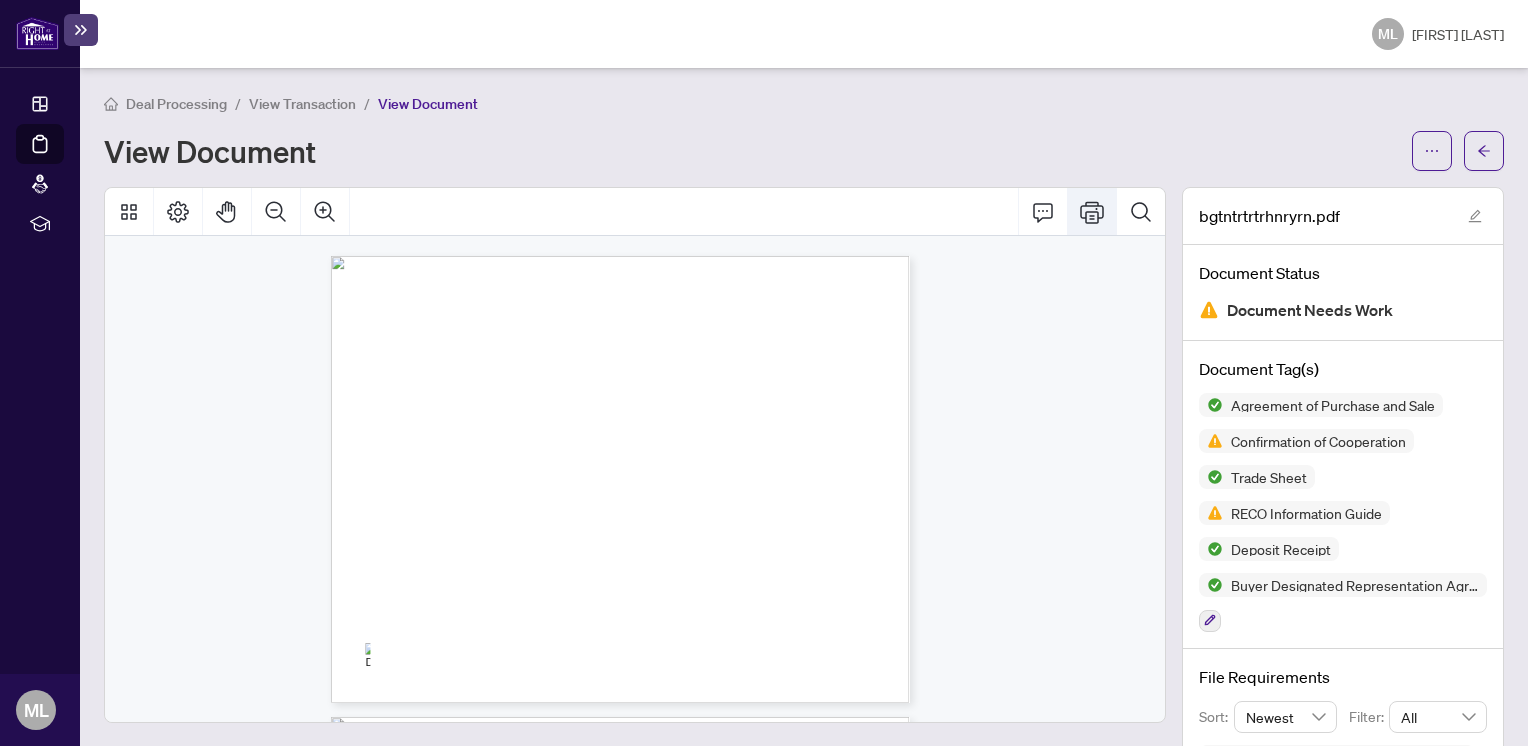 click 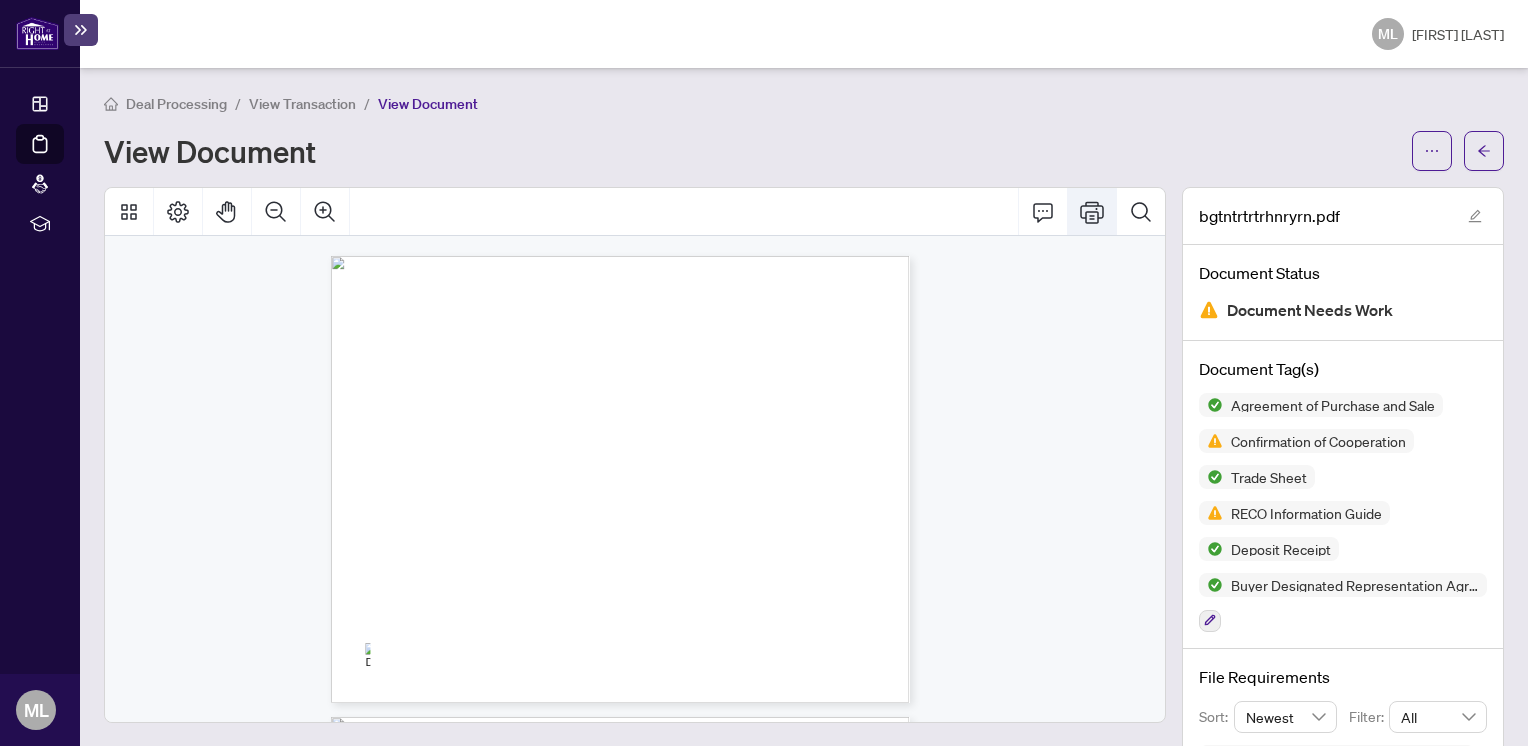 click 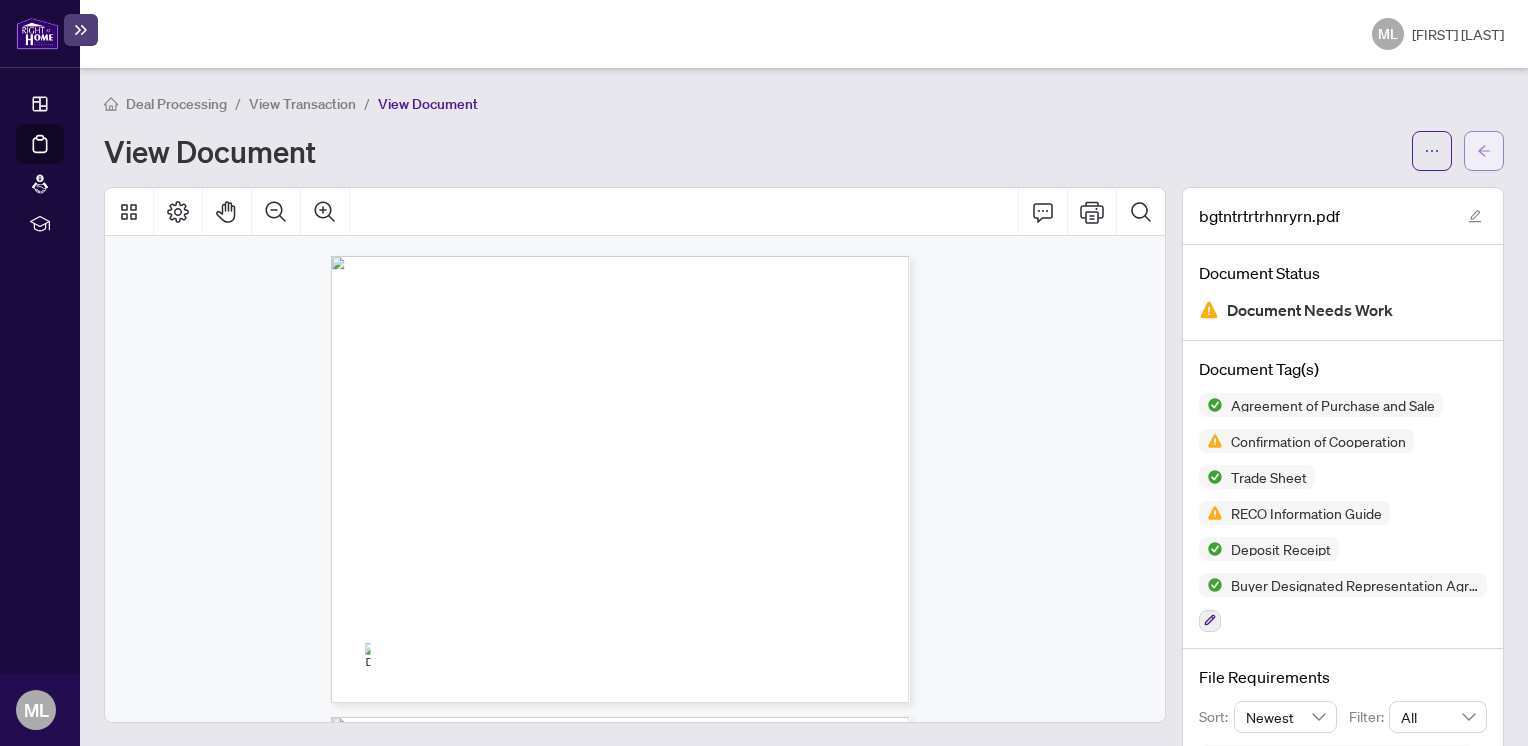 click 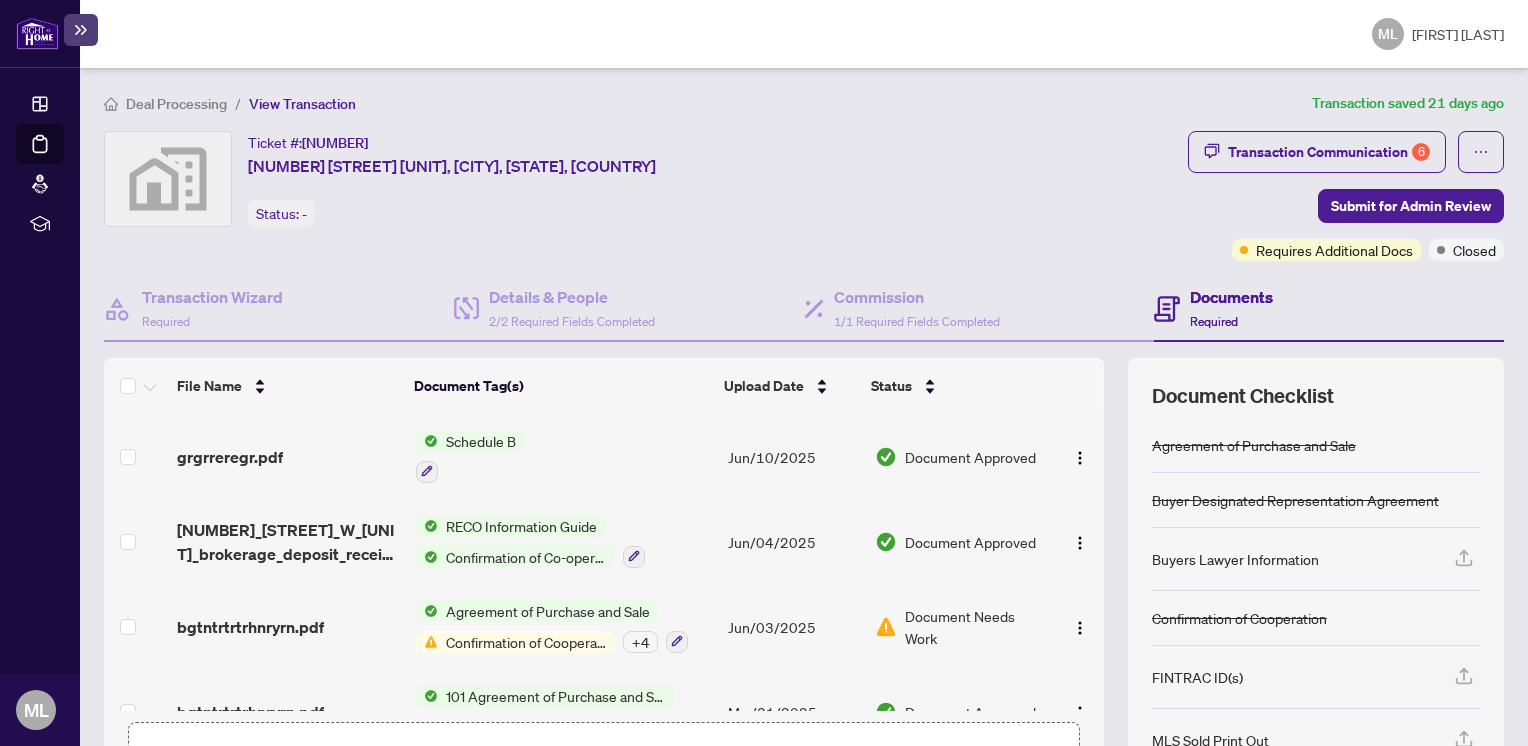 scroll, scrollTop: 552, scrollLeft: 0, axis: vertical 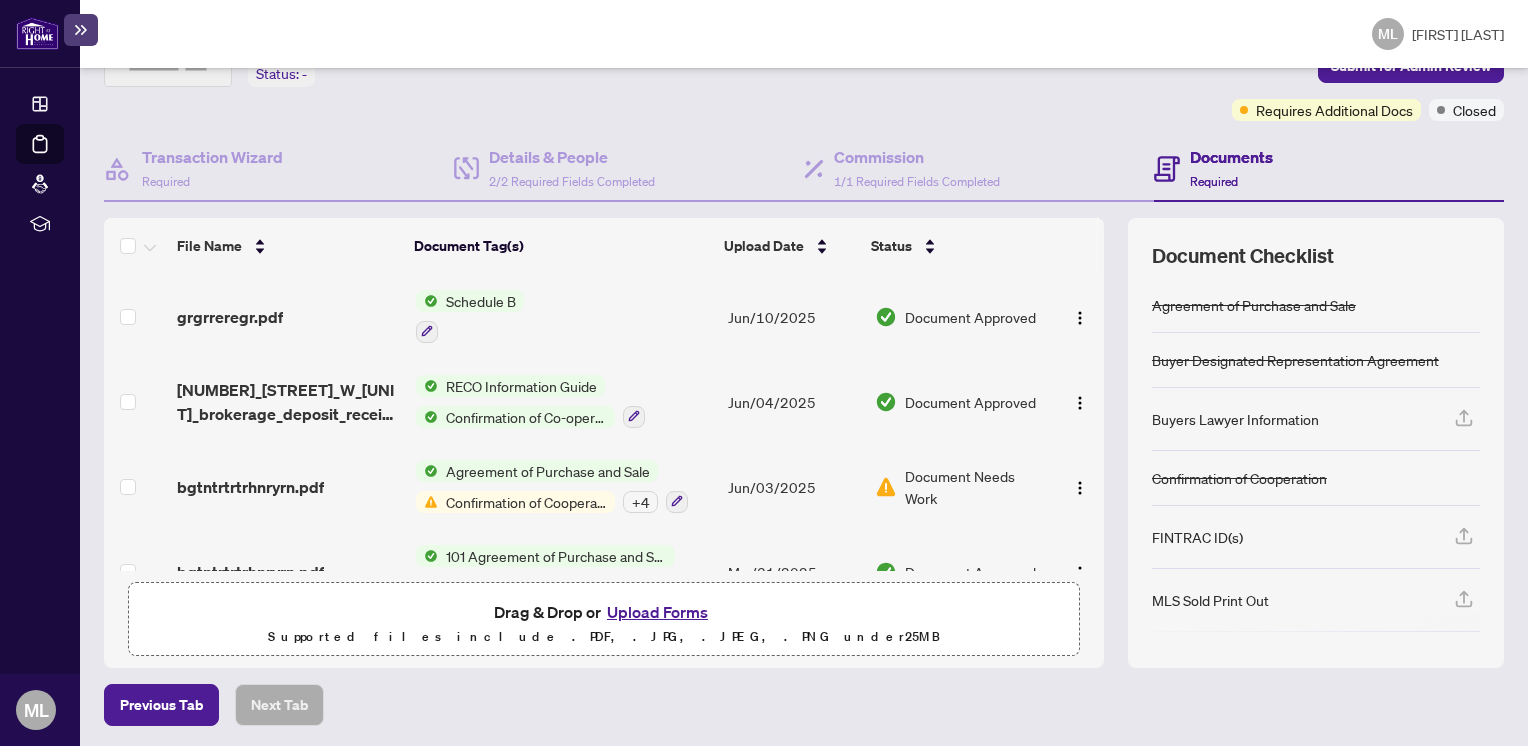 click on "Upload Forms" at bounding box center (657, 612) 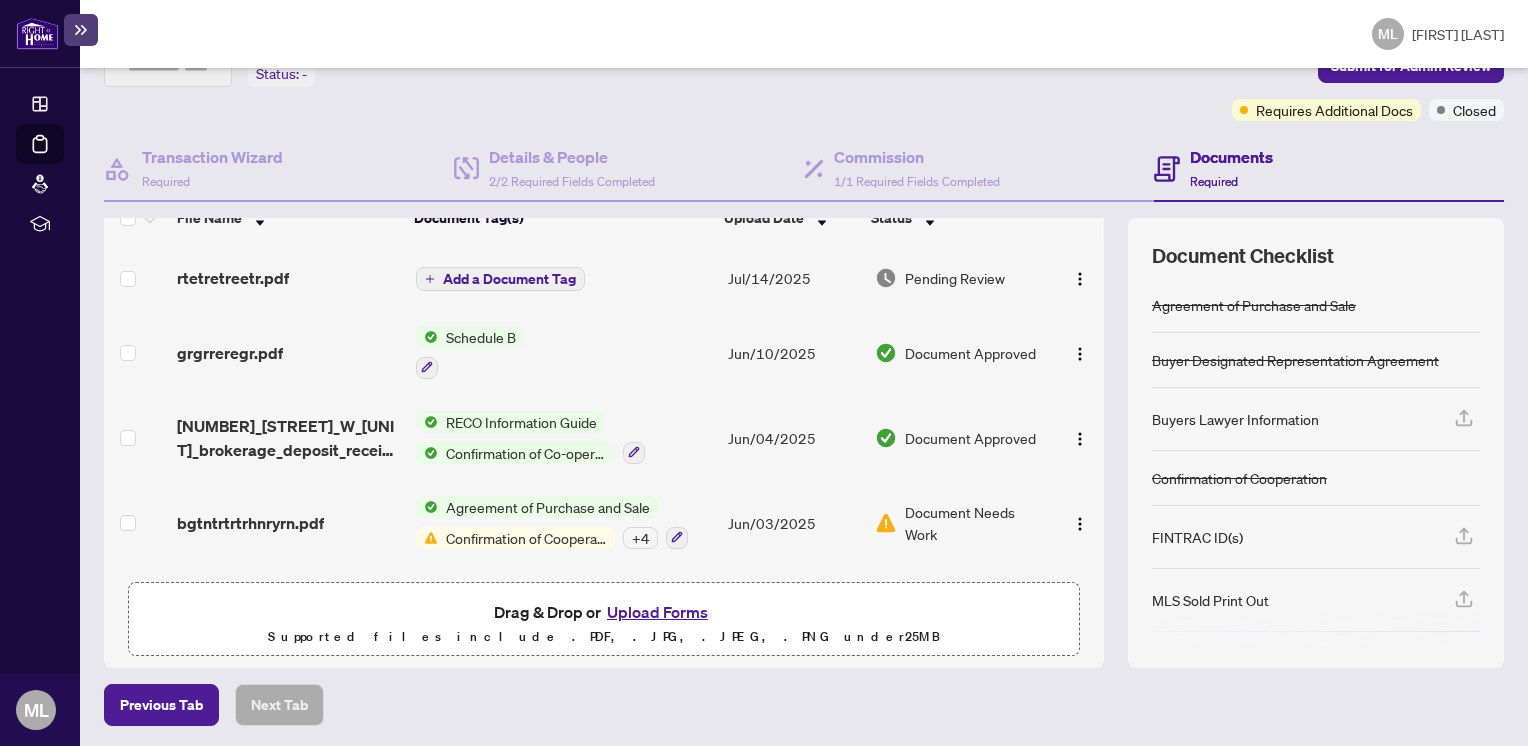 scroll, scrollTop: 0, scrollLeft: 0, axis: both 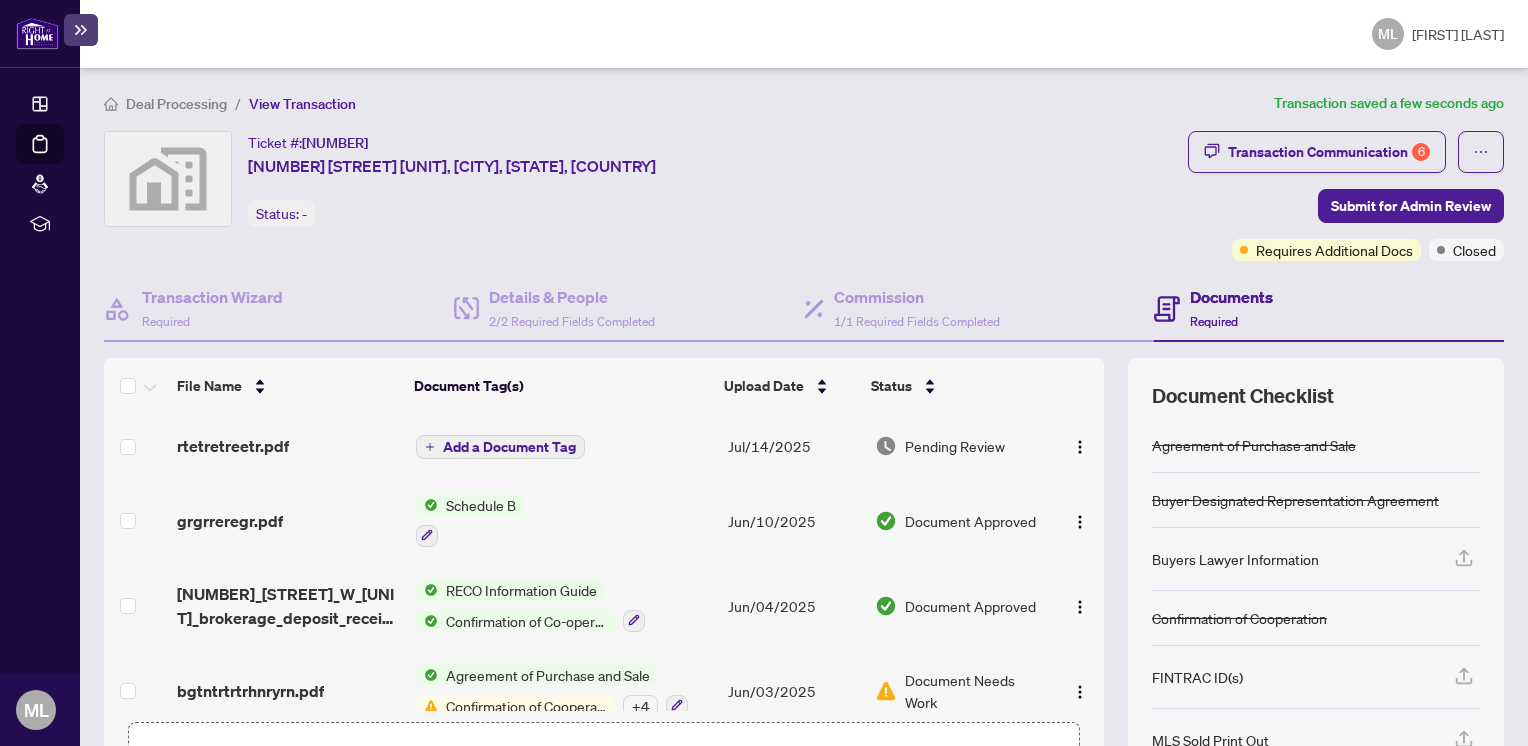 click on "Add a Document Tag" at bounding box center (509, 447) 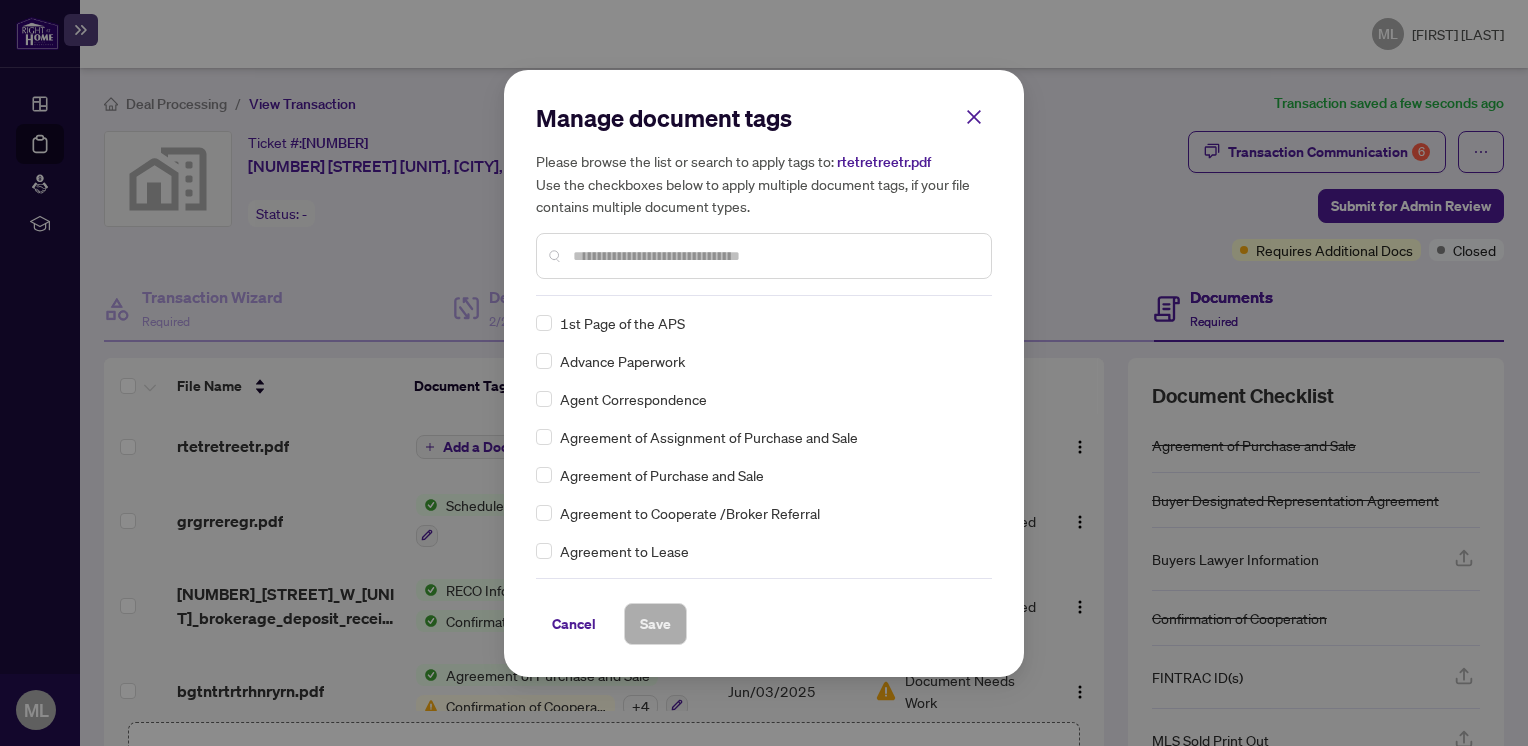click at bounding box center (774, 256) 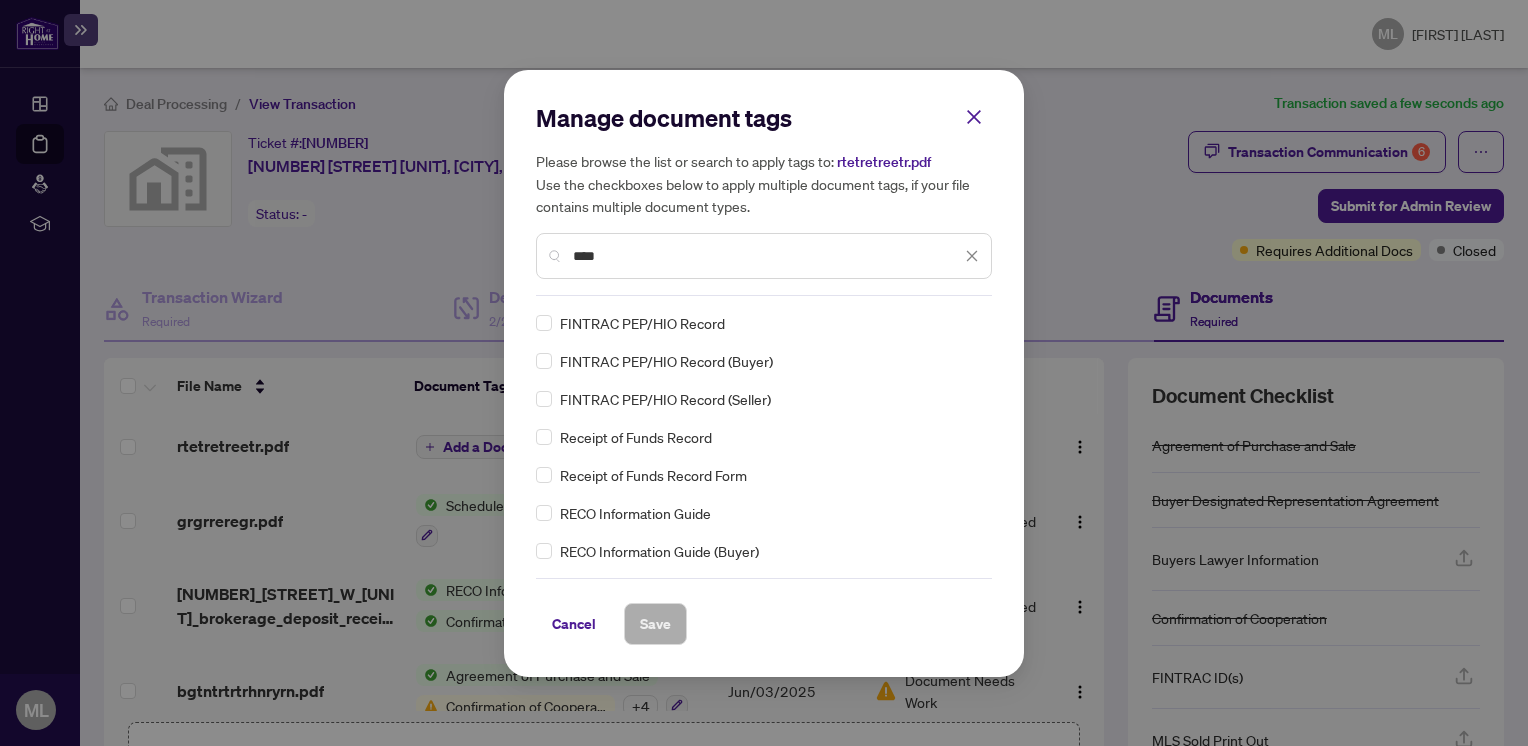 click on "RECO Information Guide" at bounding box center [758, 513] 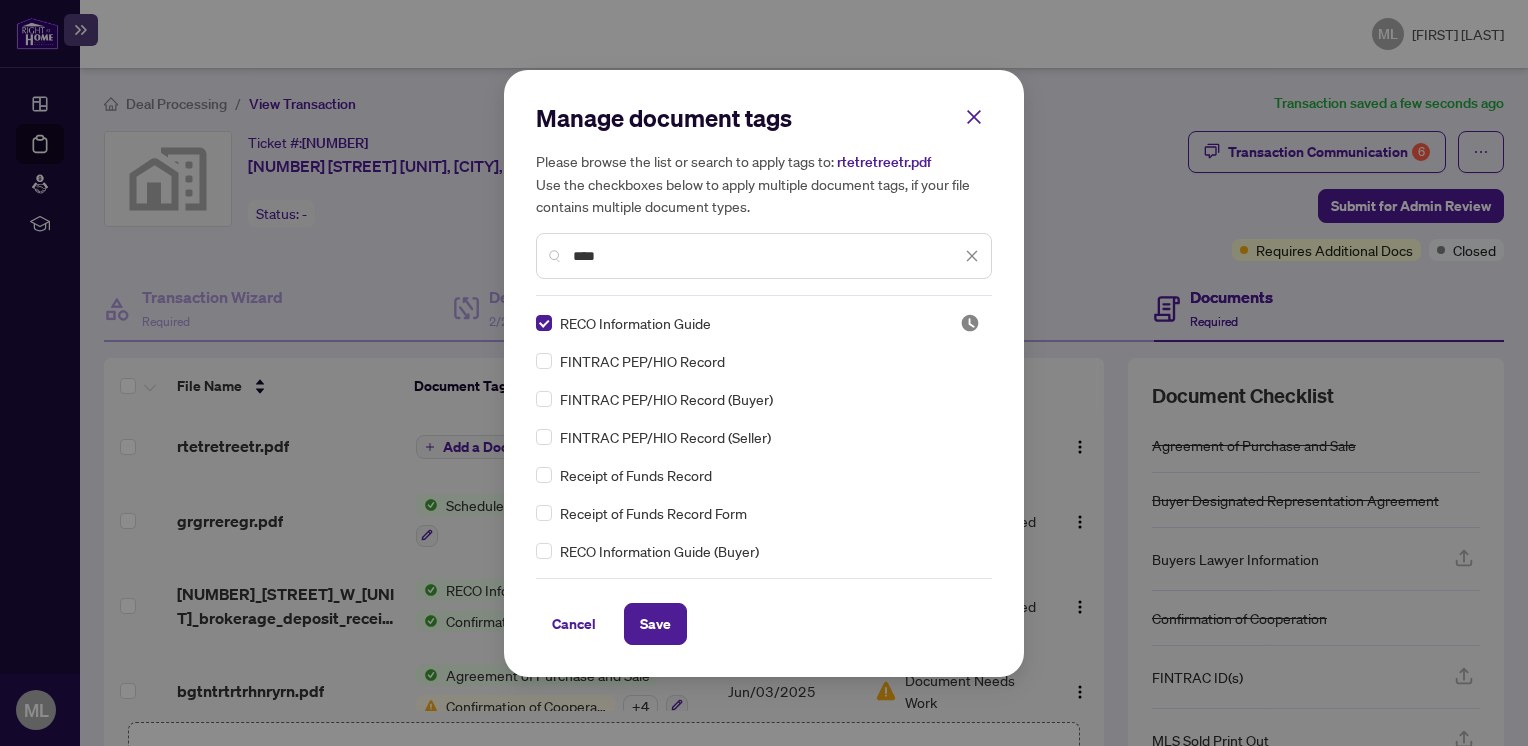 click on "****" at bounding box center (767, 256) 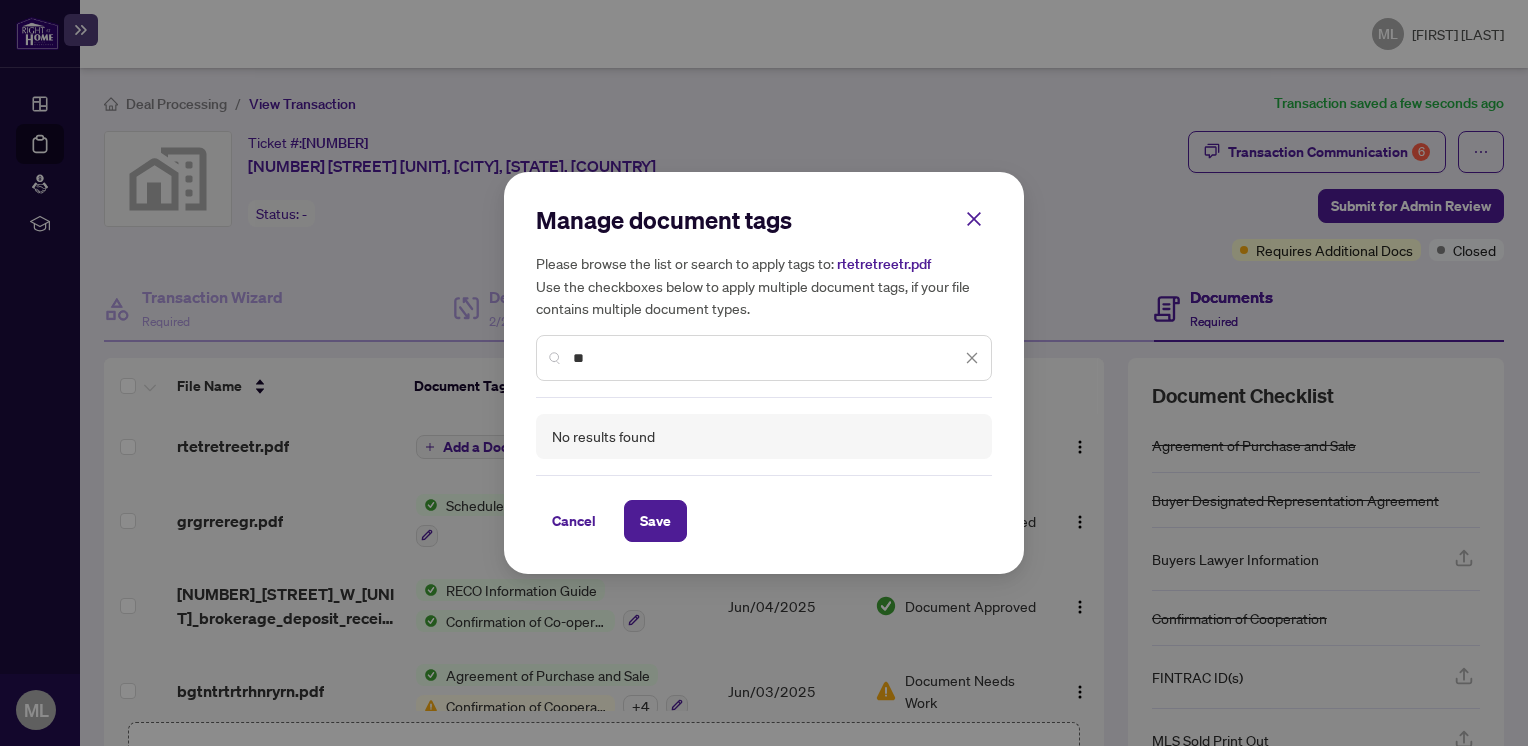 type on "*" 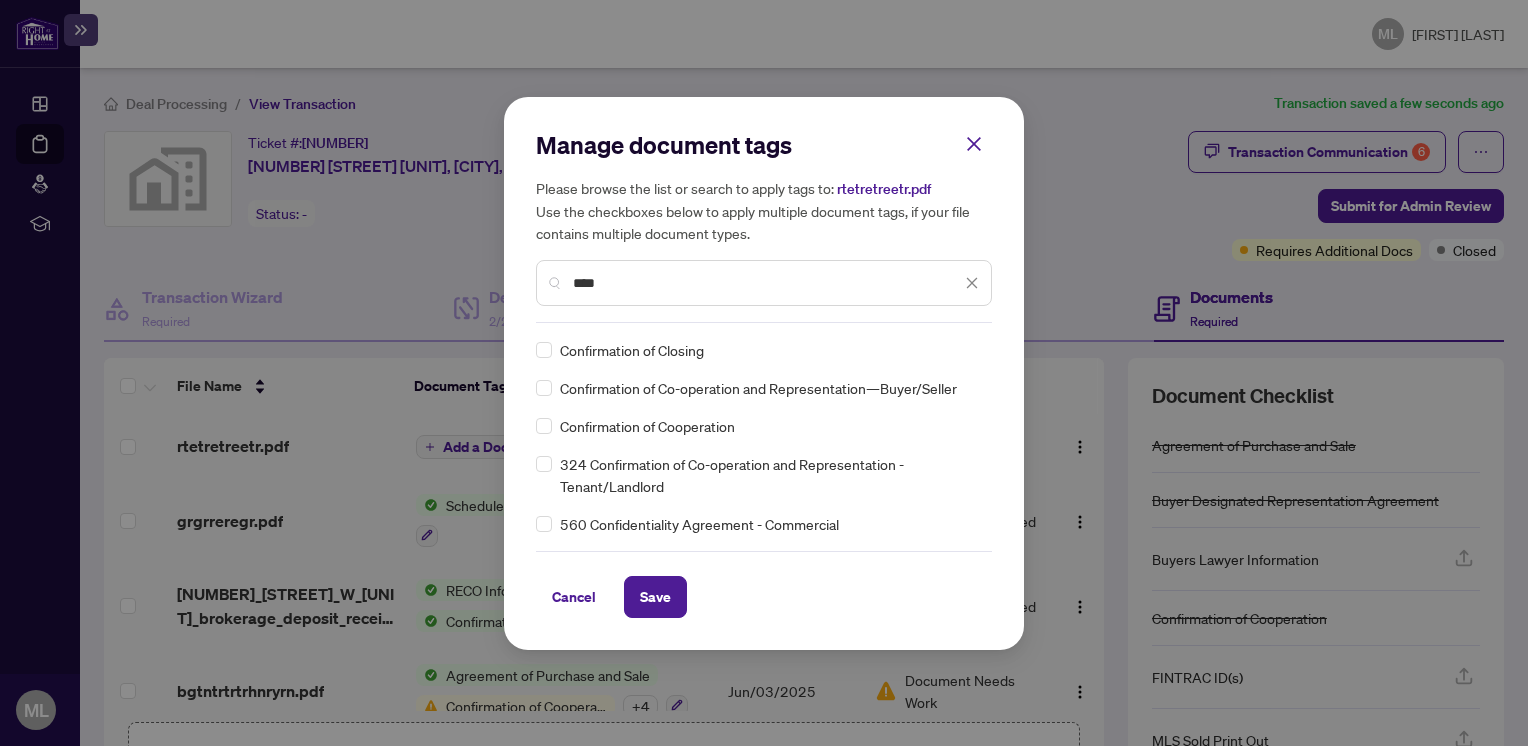 type on "****" 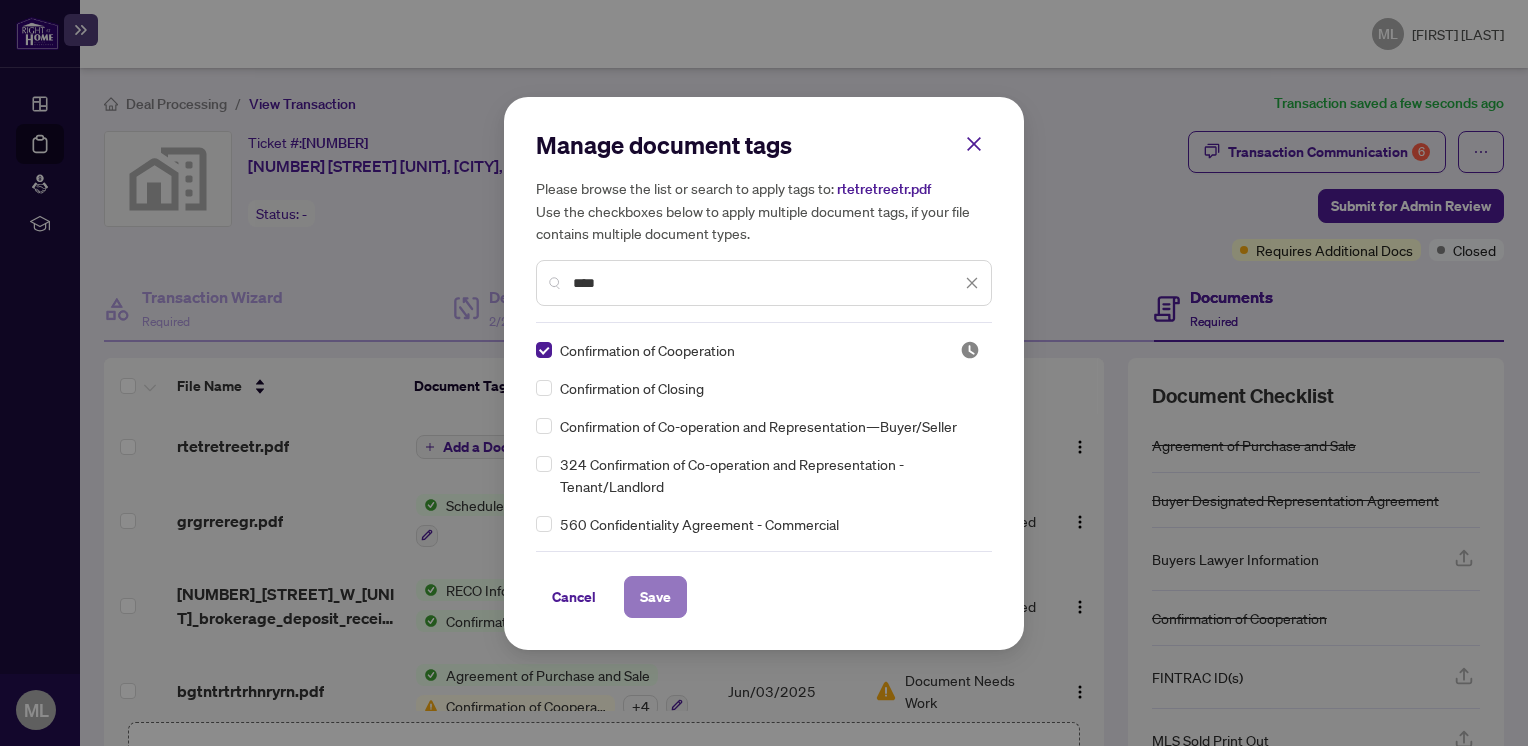 click on "Save" at bounding box center [655, 597] 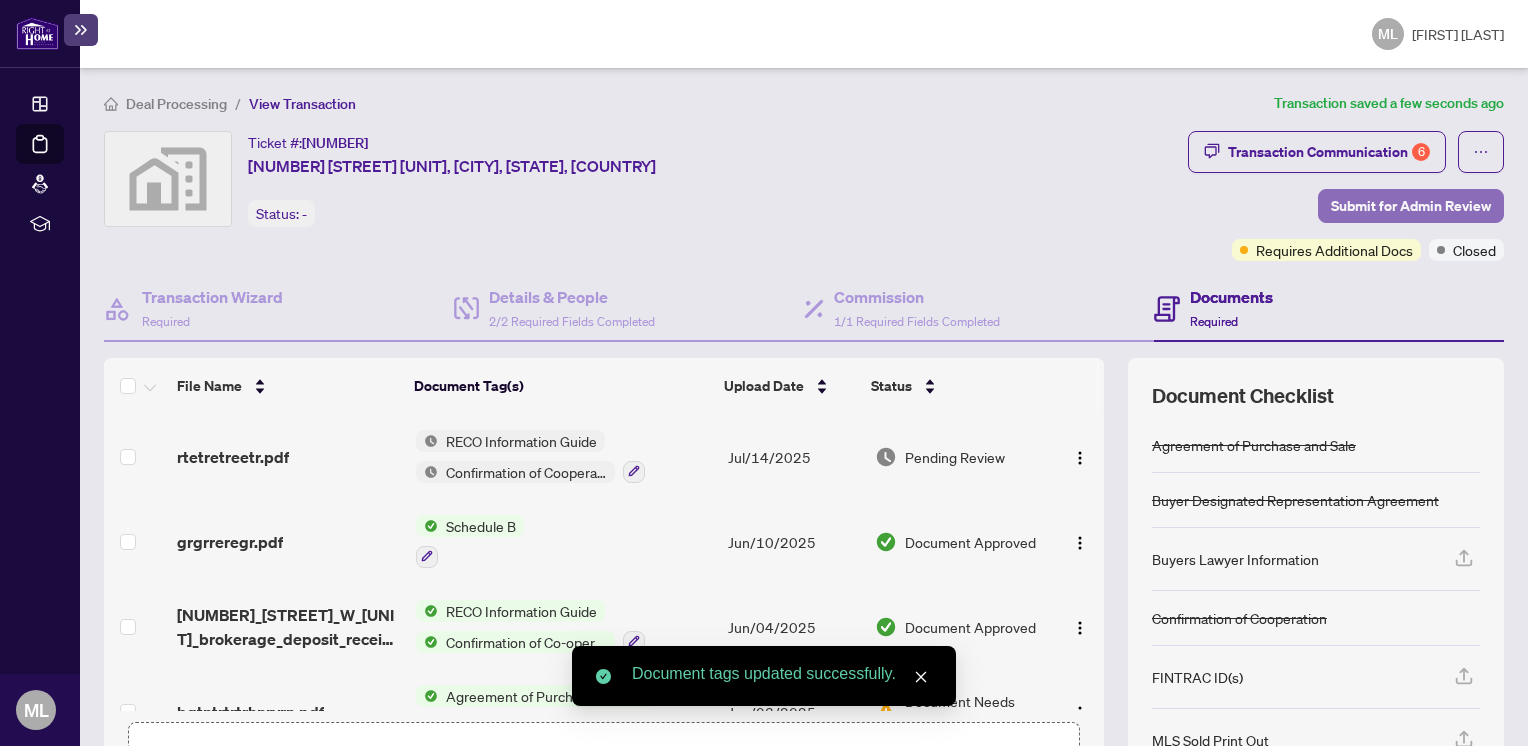 click on "Submit for Admin Review" at bounding box center (1411, 206) 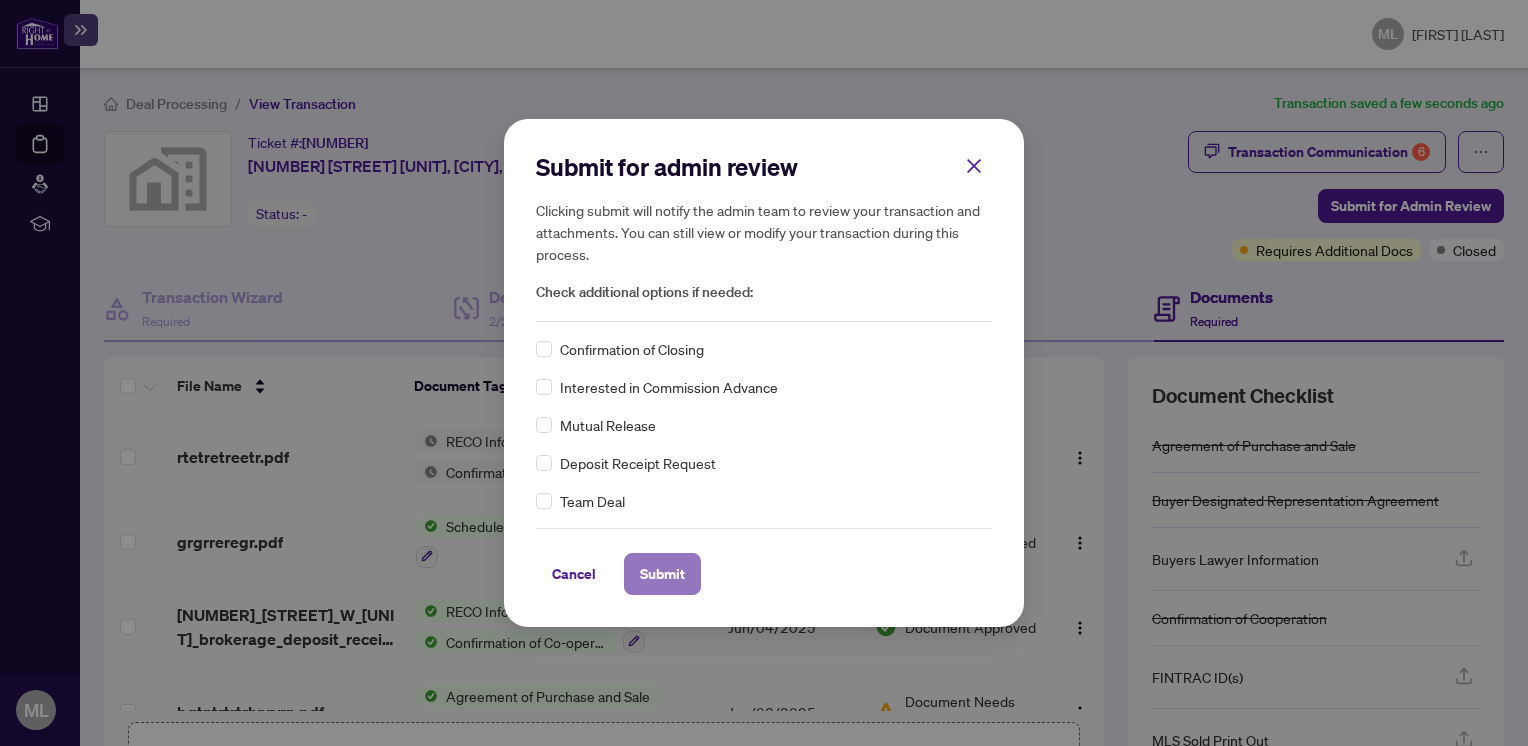 click on "Submit" at bounding box center (662, 574) 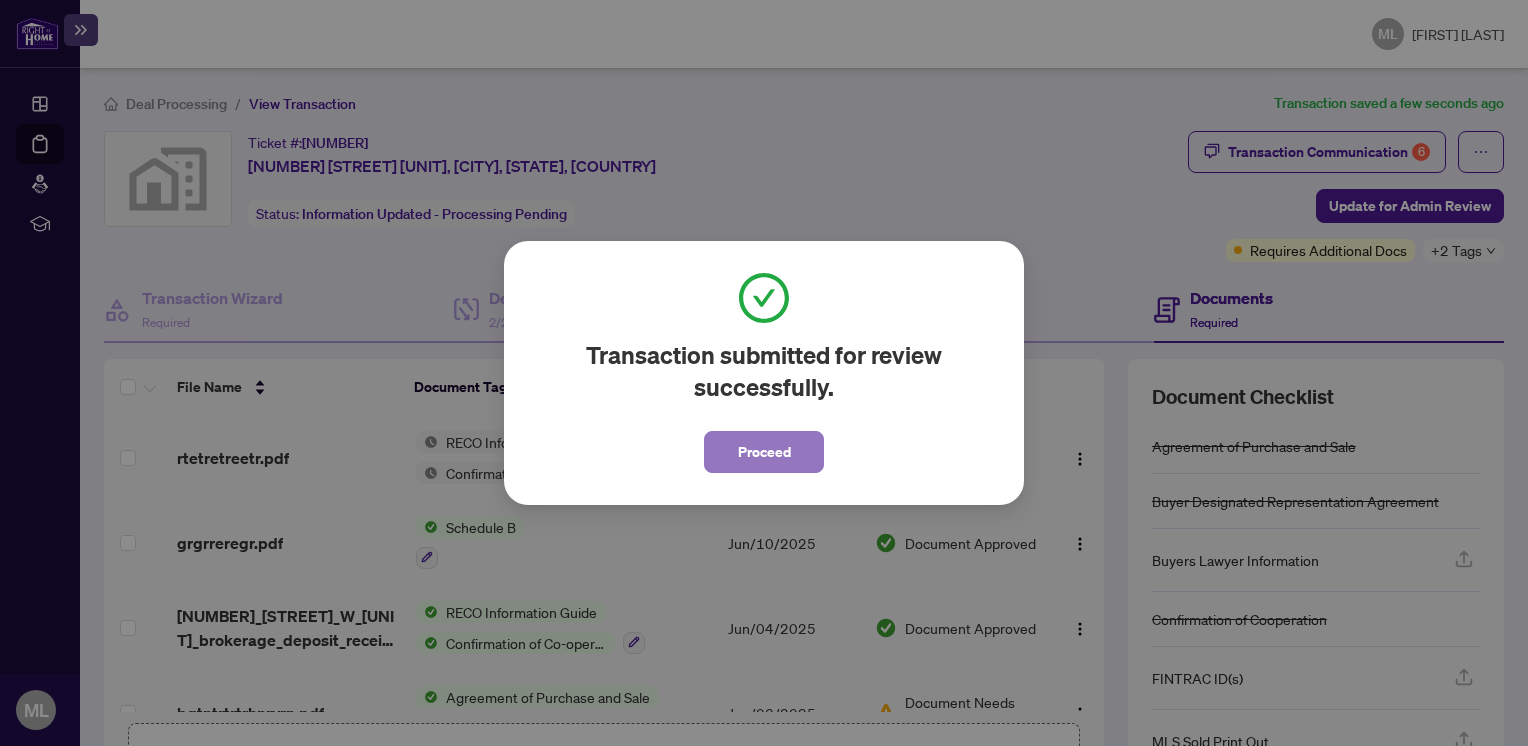 click on "Proceed" at bounding box center [764, 452] 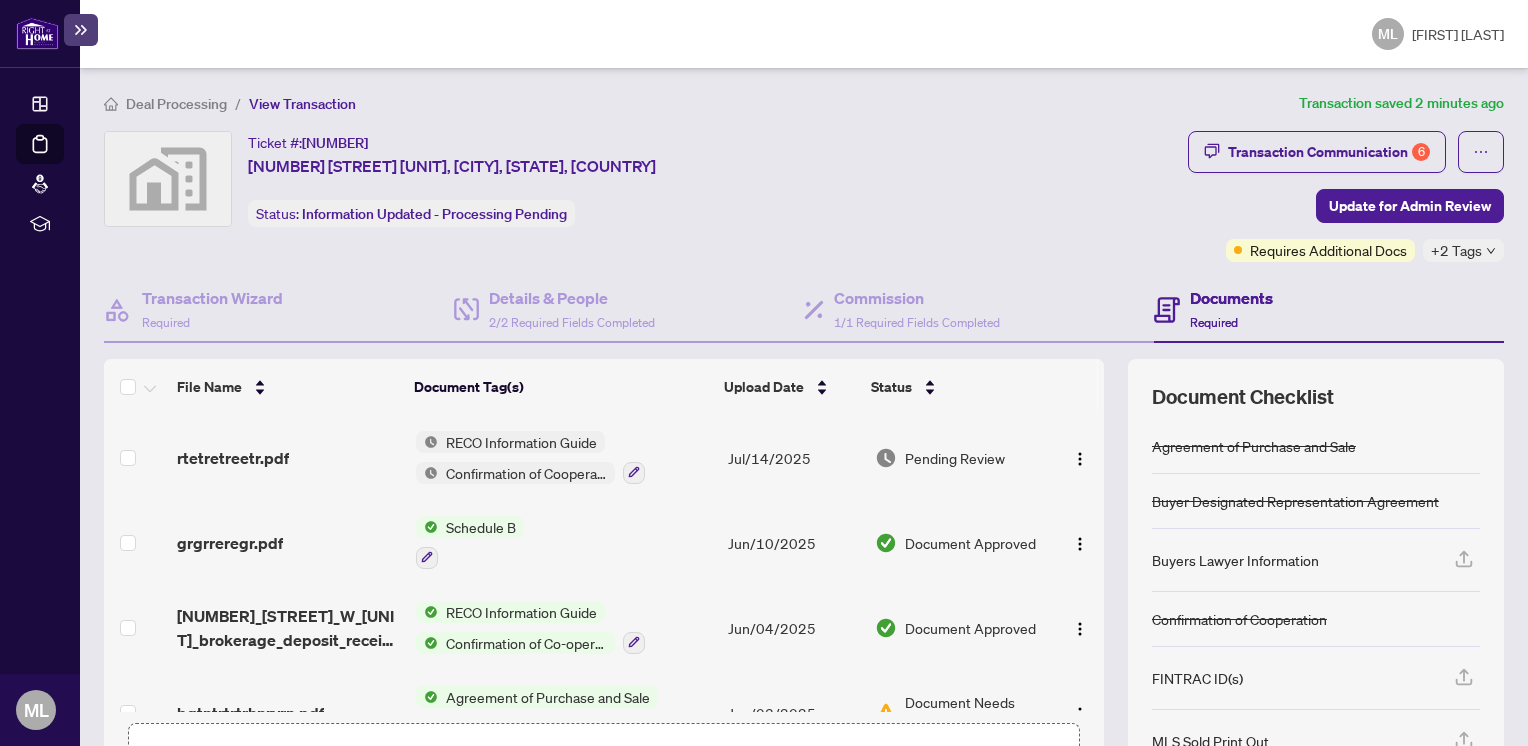 click on "Ticket #:  [NUMBER] [NUMBER] [STREET] [UNIT], [CITY], [STATE], [COUNTRY] Status:   Information Updated - Processing Pending Update for Admin Review" at bounding box center [642, 179] 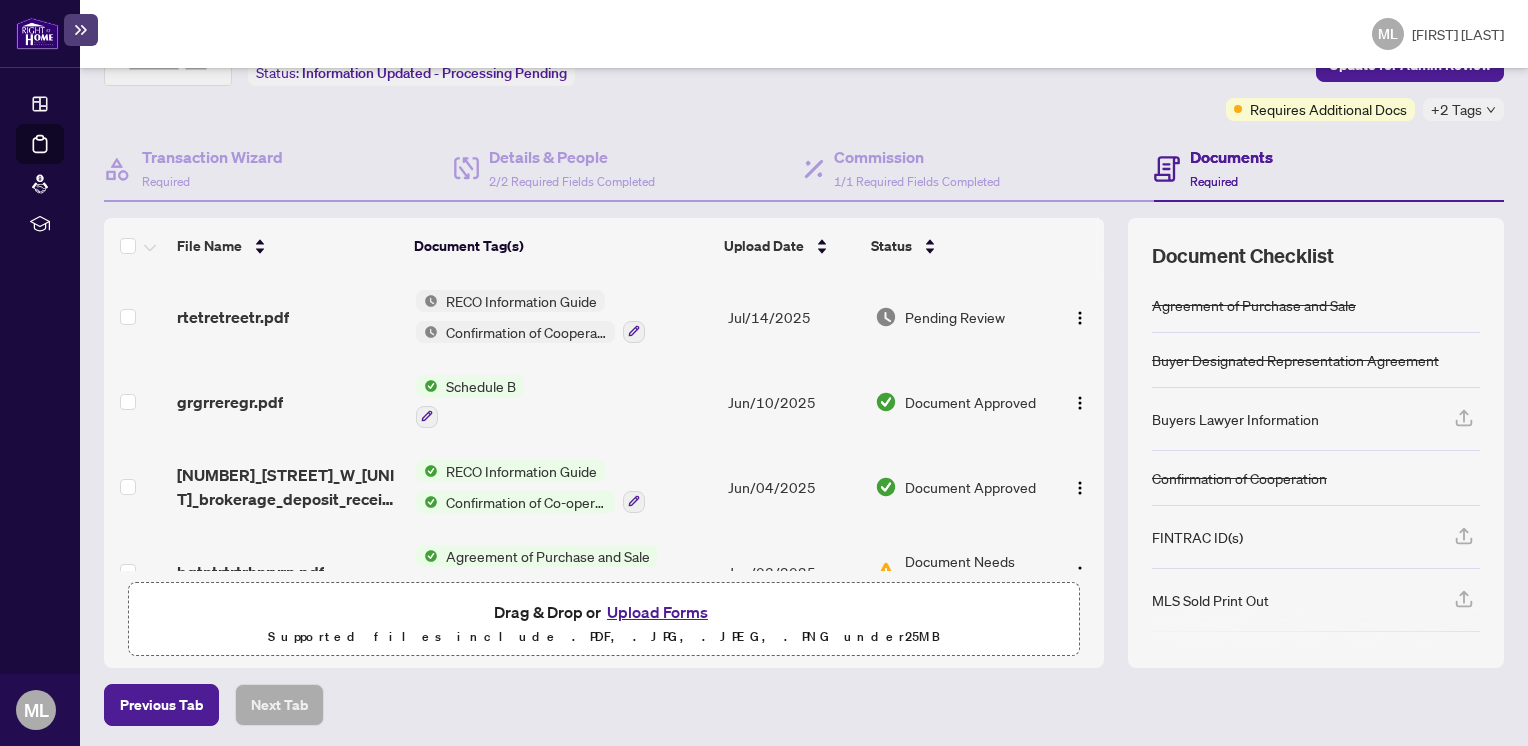 scroll, scrollTop: 636, scrollLeft: 0, axis: vertical 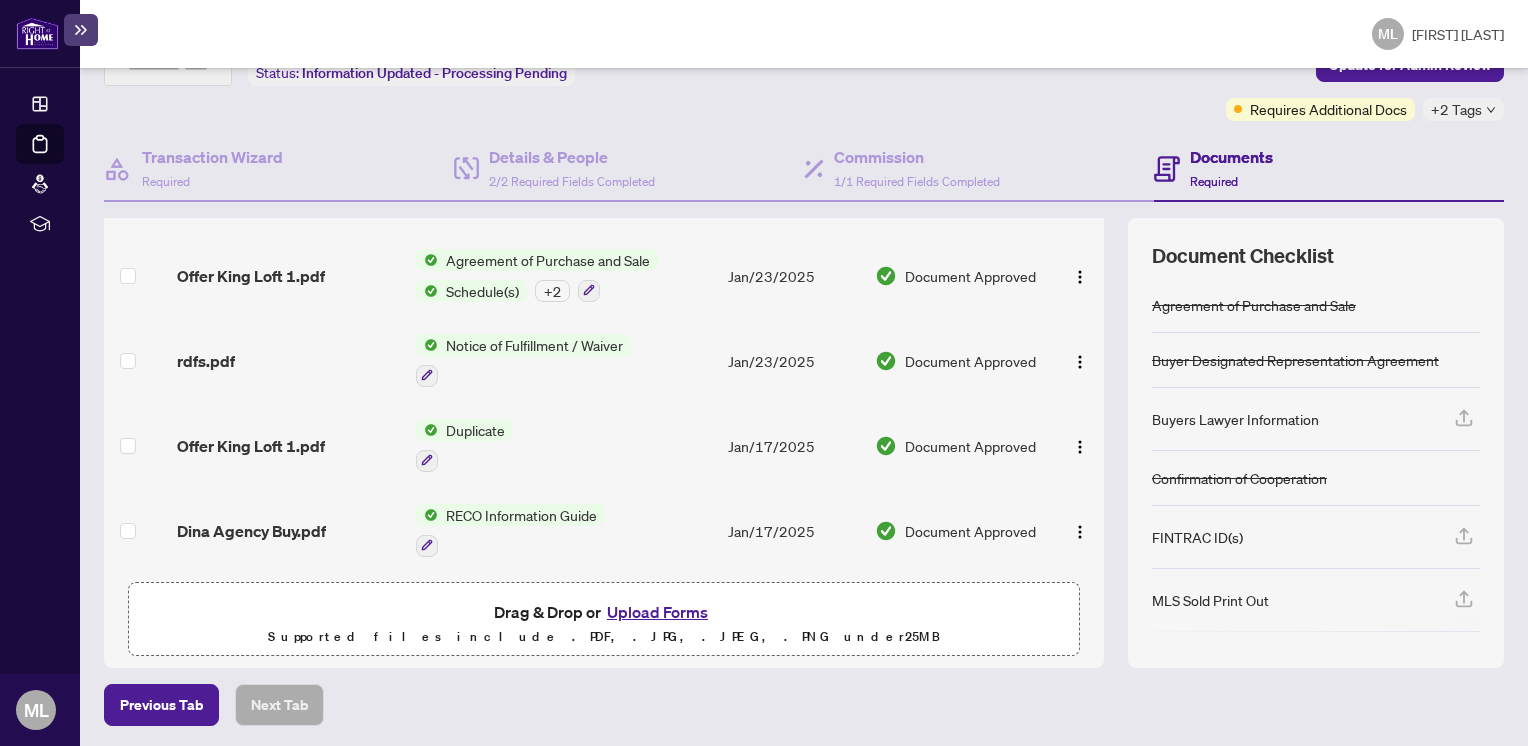 click on "Upload Forms" at bounding box center (657, 612) 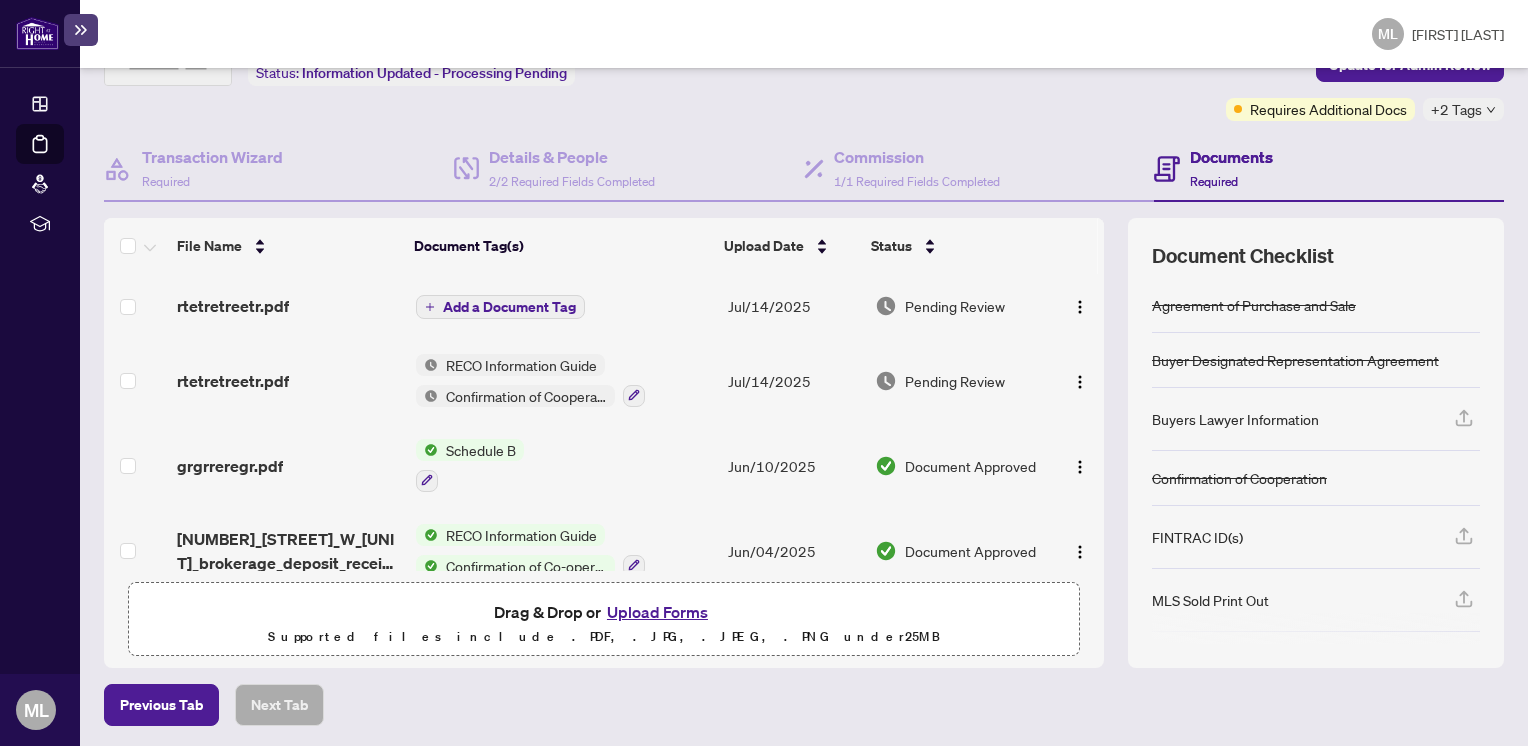 click on "Add a Document Tag" at bounding box center (500, 307) 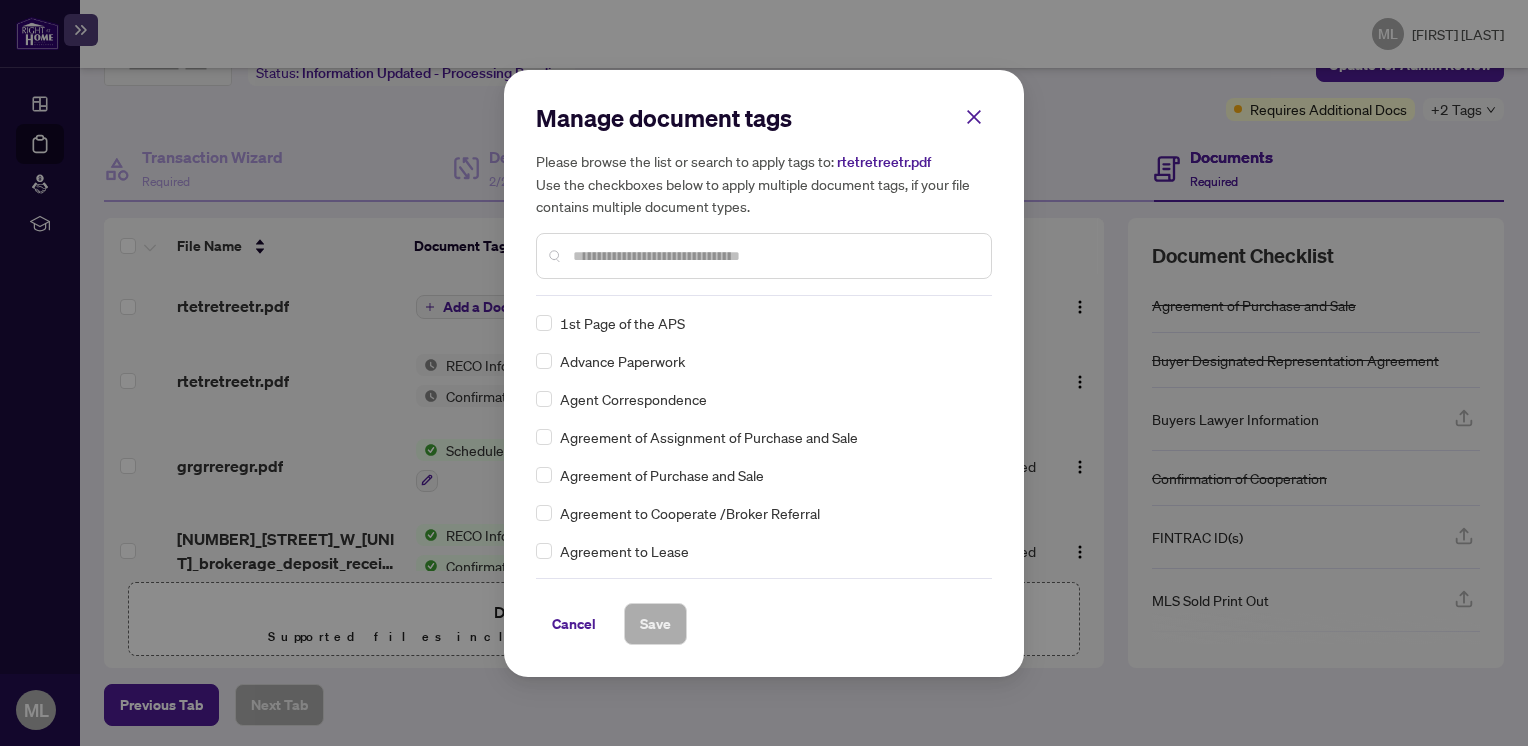 click on "Manage document tags Please browse the list or search to apply tags to:   rtetretreetr.pdf   Use the checkboxes below to apply multiple document tags, if your file contains multiple document types." at bounding box center [764, 199] 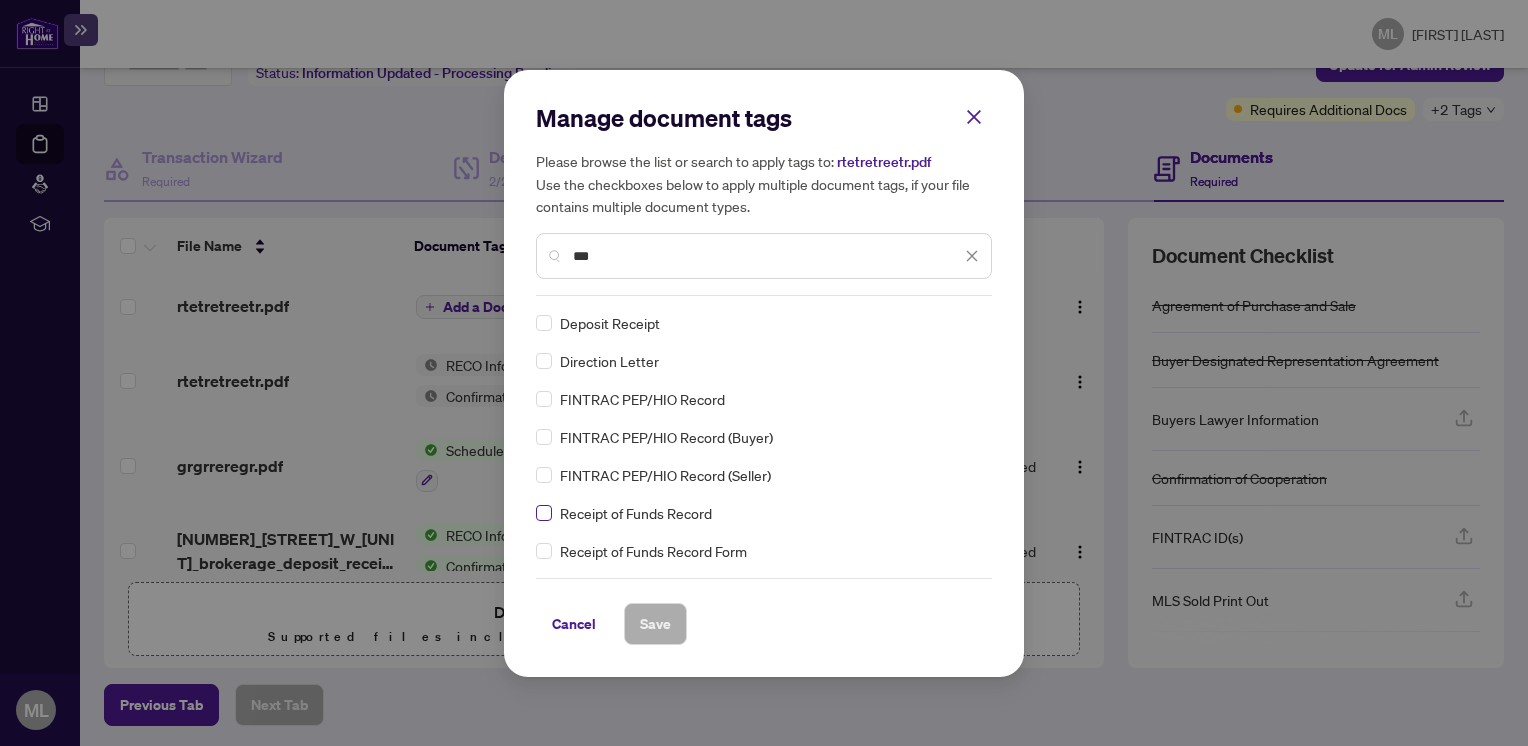 type on "***" 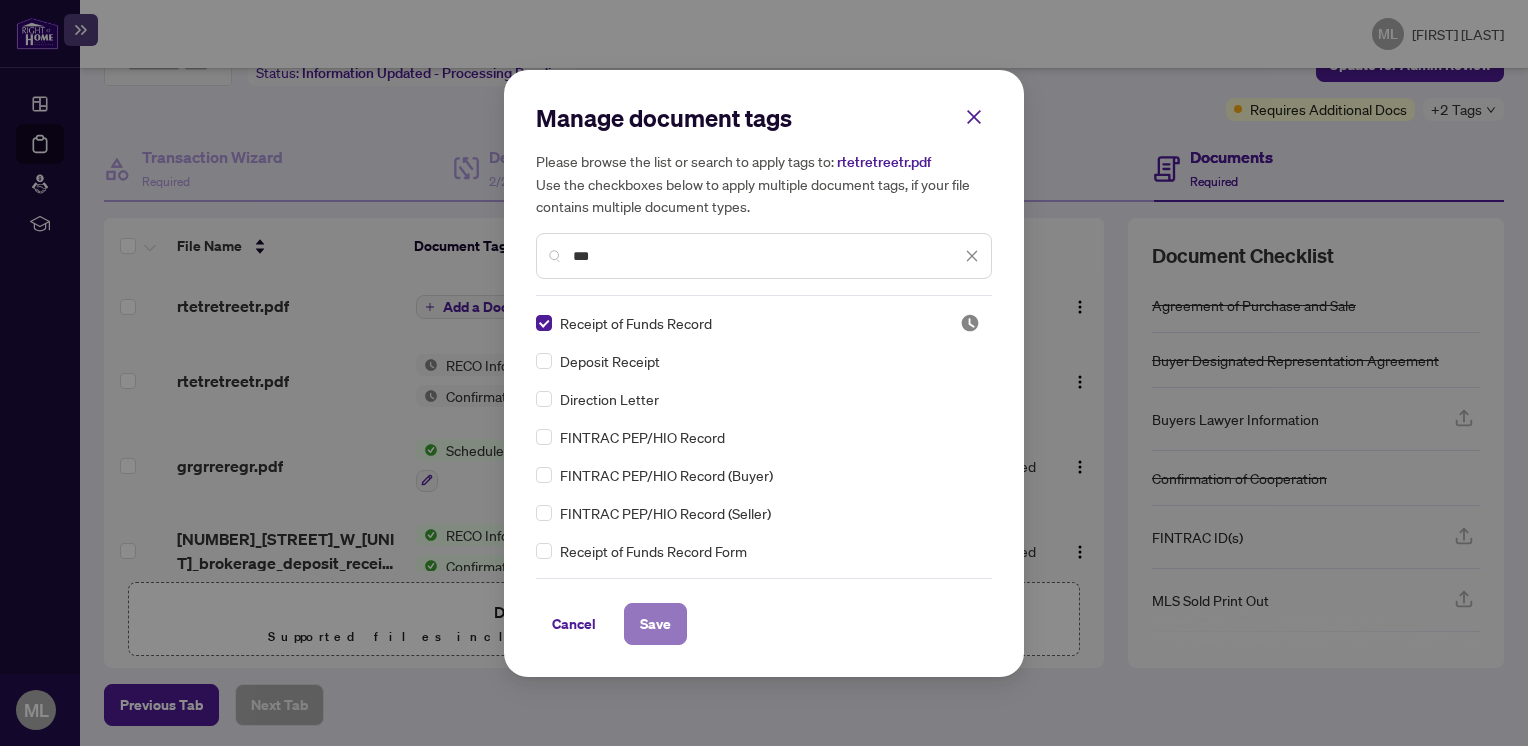 click on "Save" at bounding box center [655, 624] 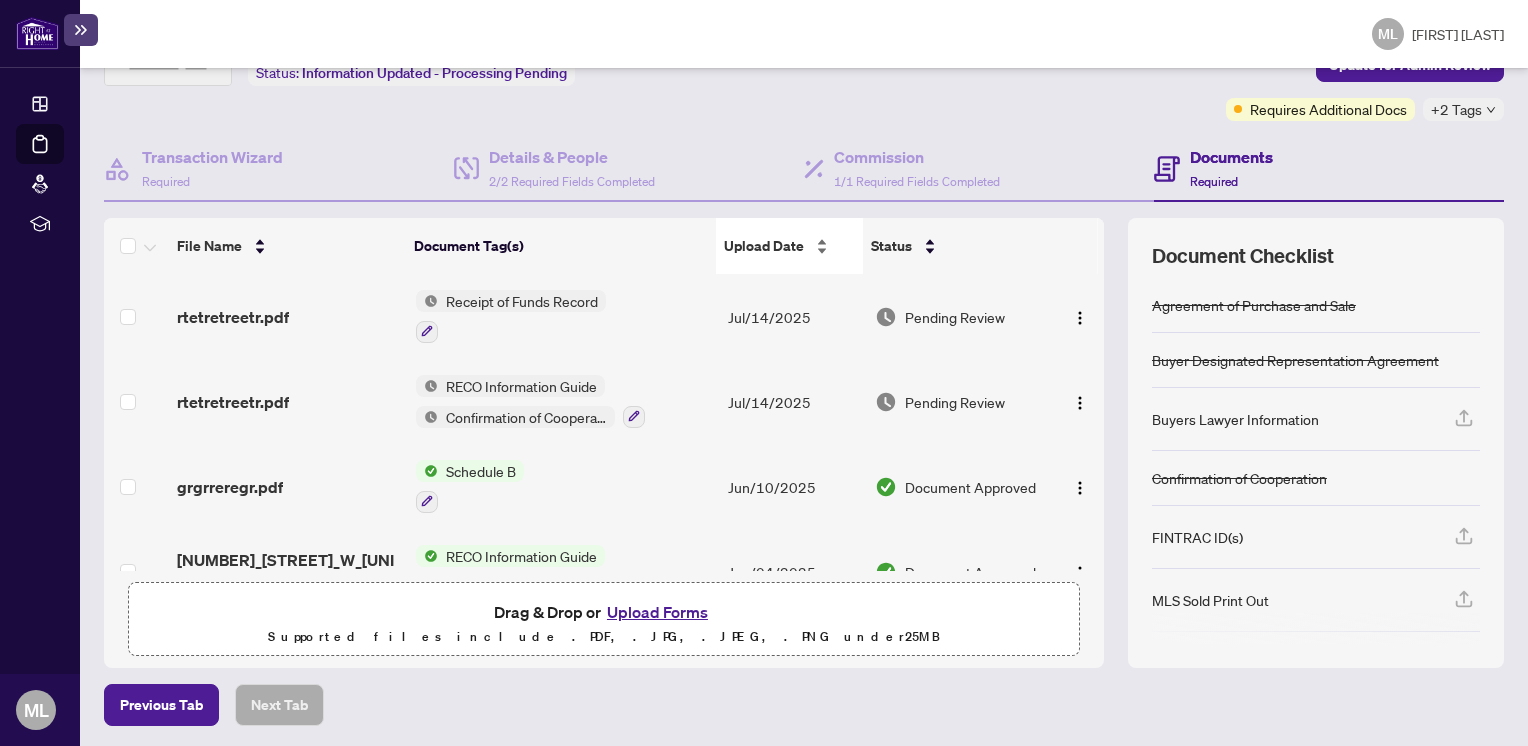 scroll, scrollTop: 0, scrollLeft: 0, axis: both 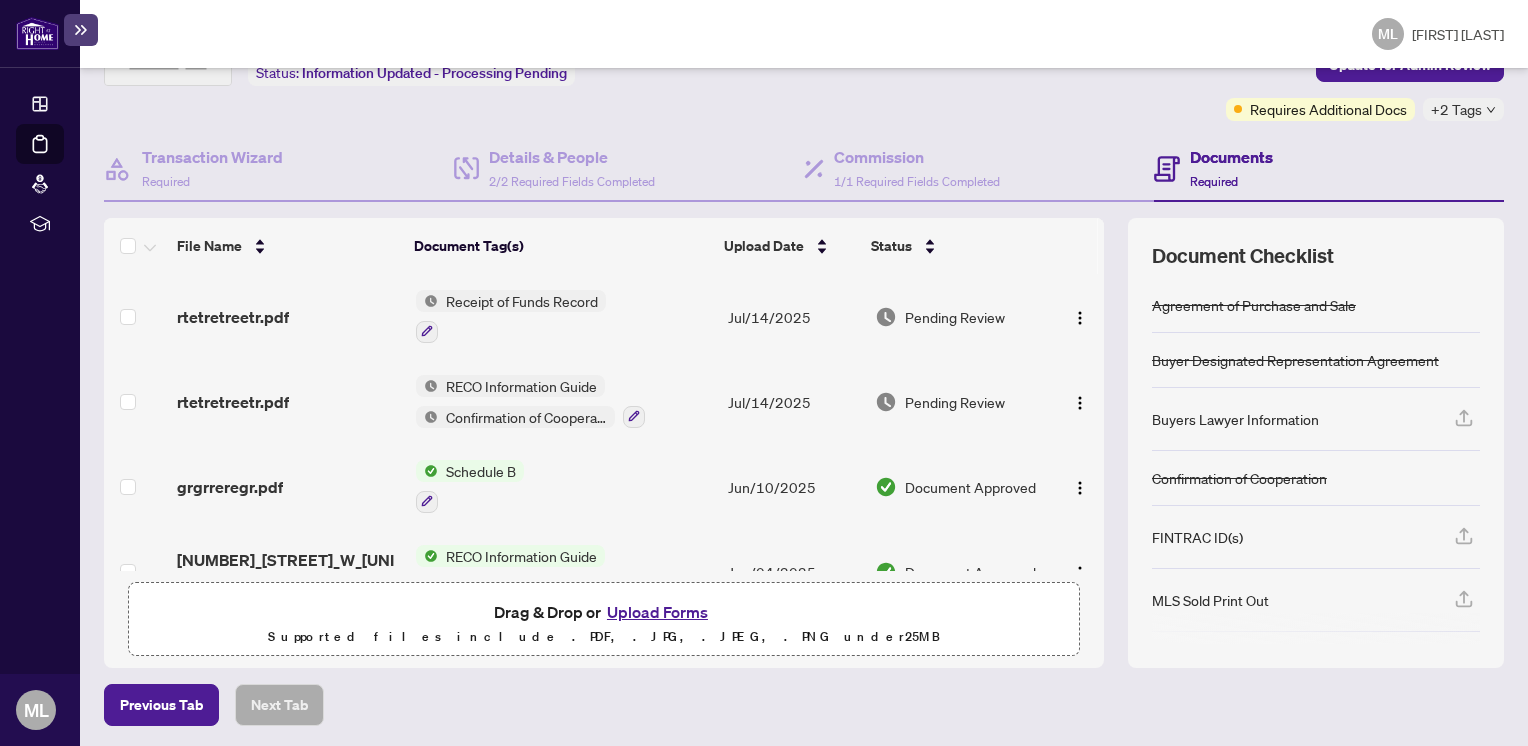 click on "Upload Forms" at bounding box center [657, 612] 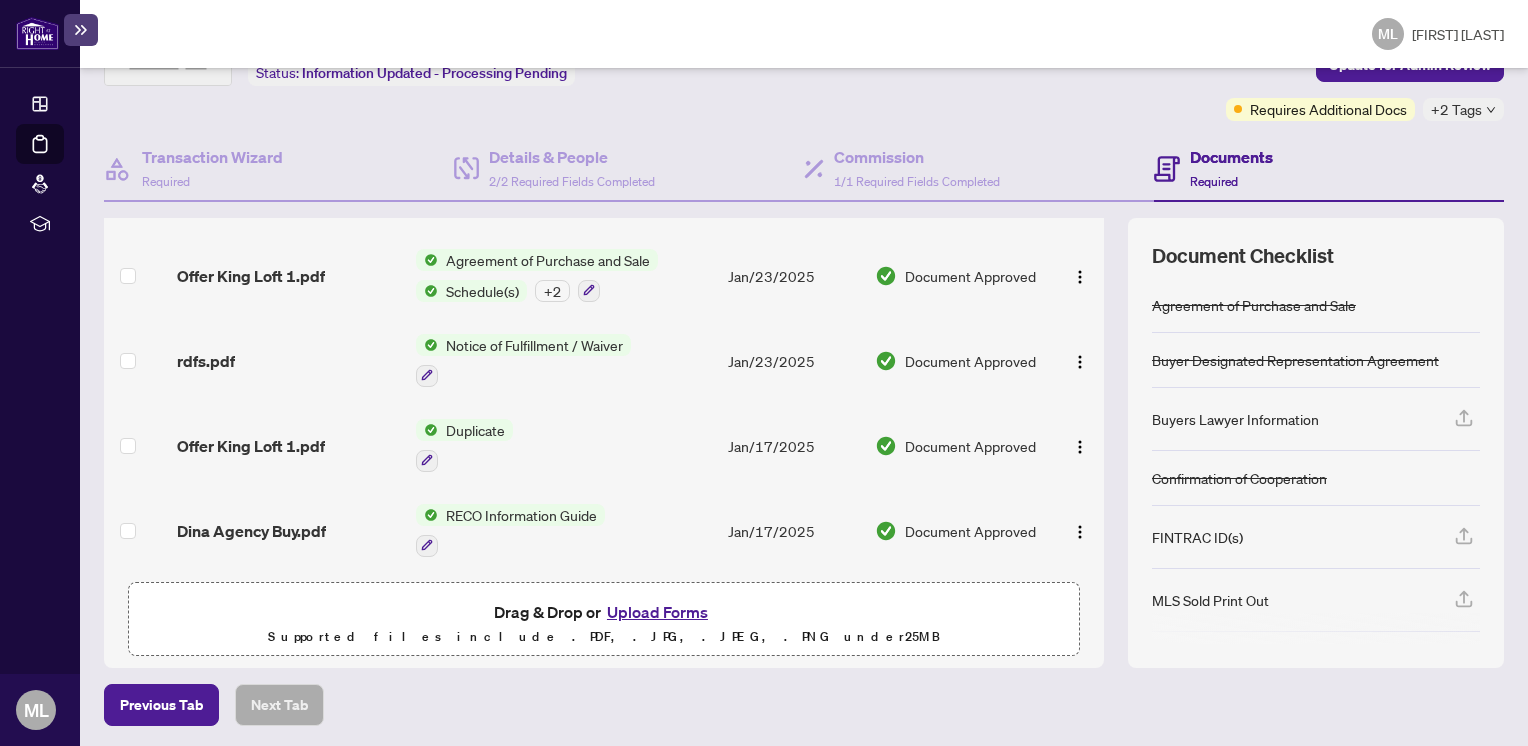 scroll, scrollTop: 0, scrollLeft: 0, axis: both 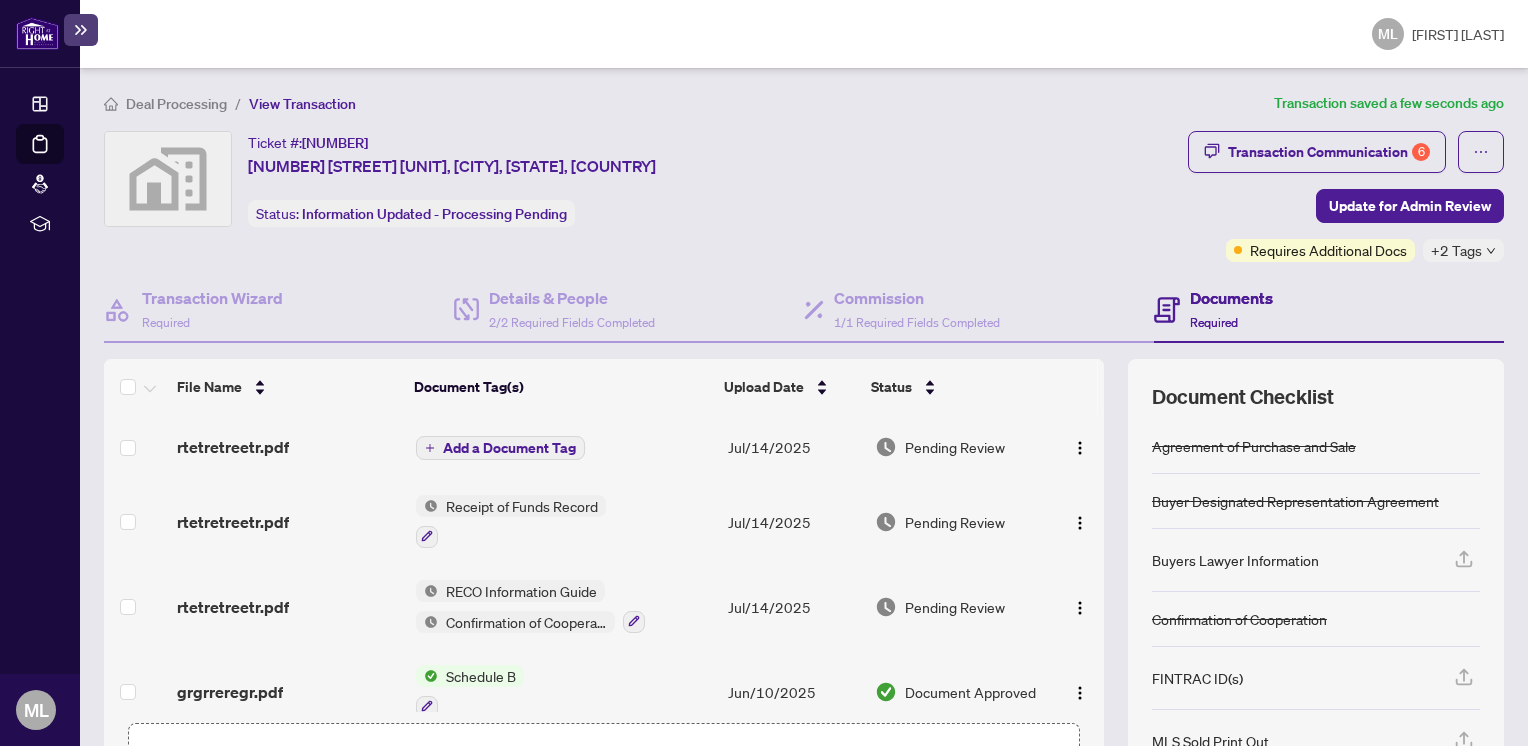 click on "Add a Document Tag" at bounding box center (509, 448) 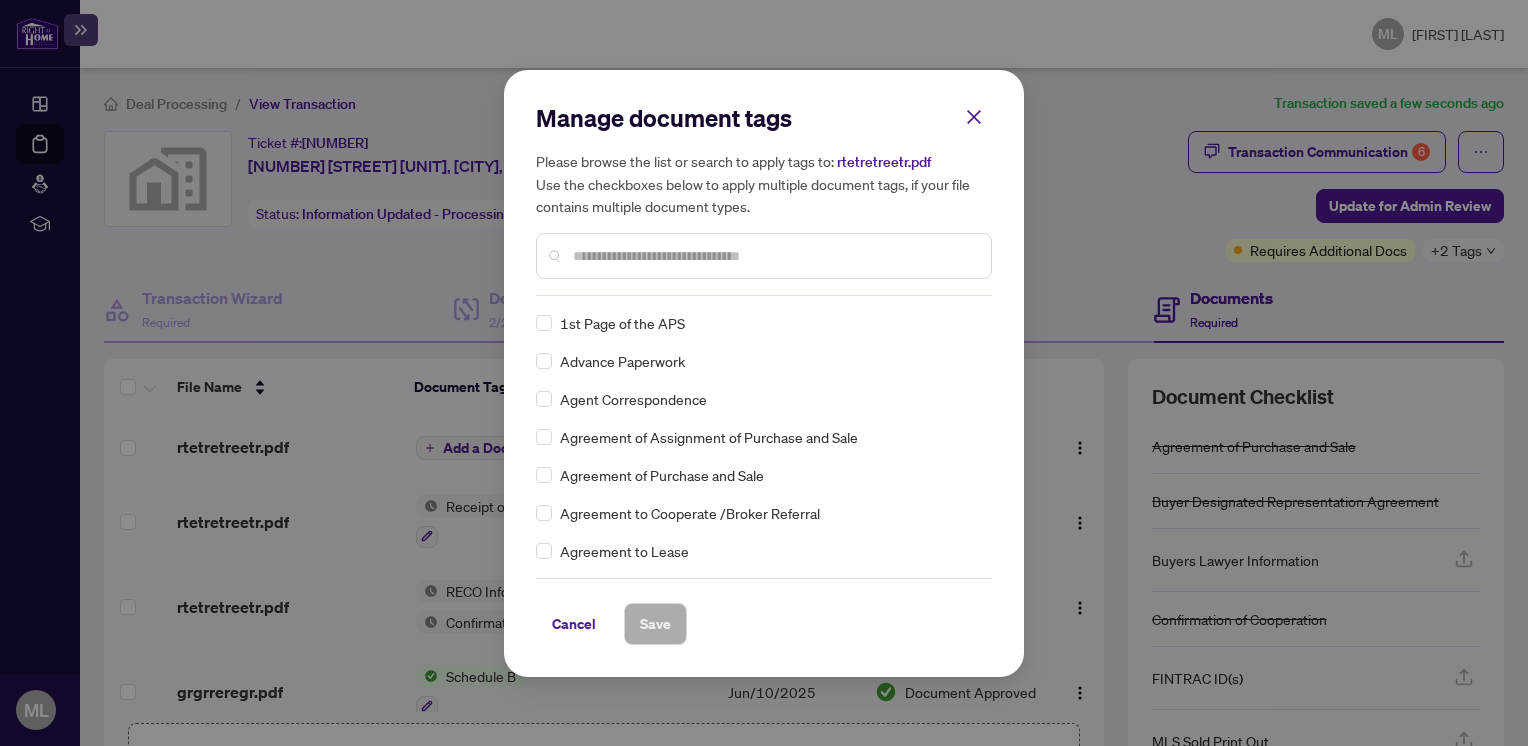 click at bounding box center (764, 256) 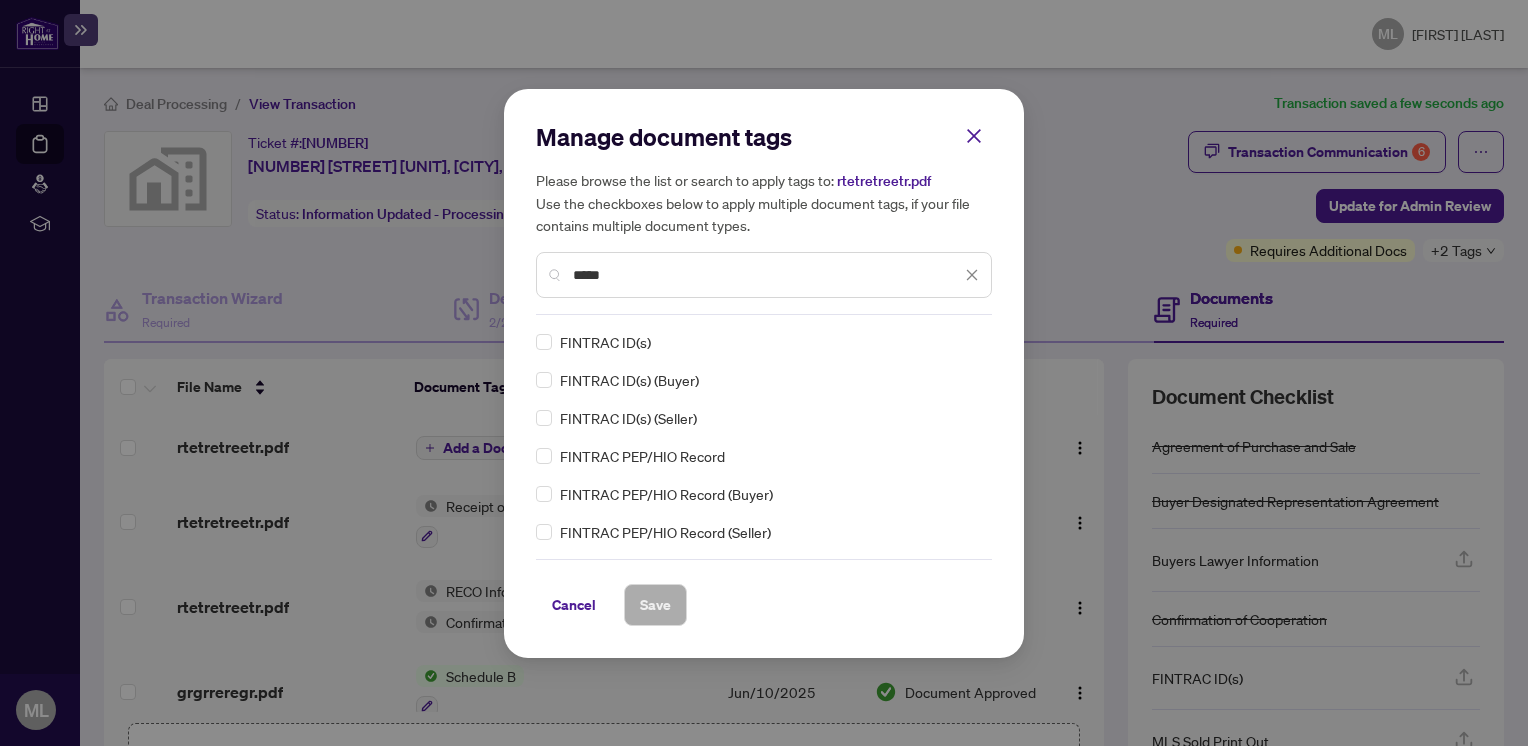 type on "*****" 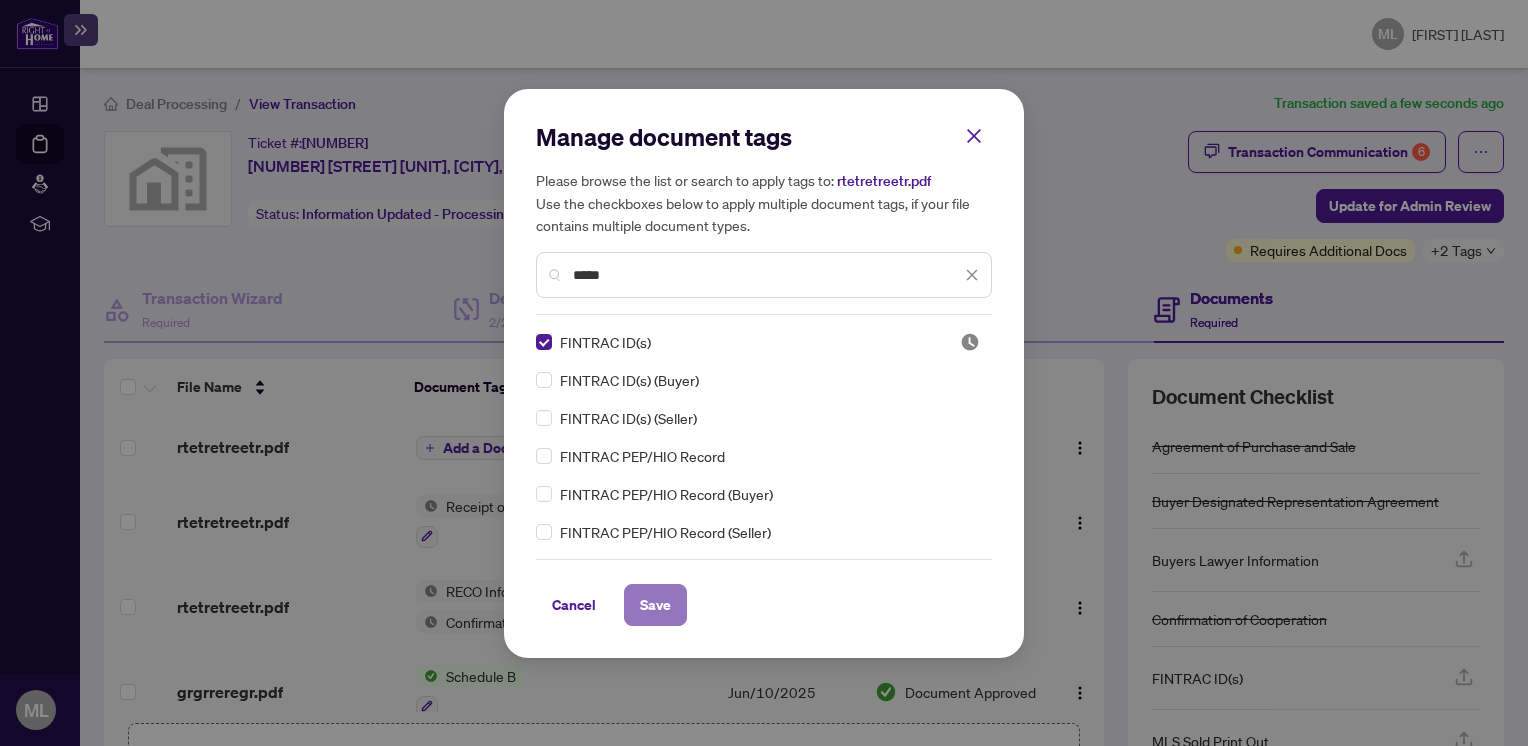 click on "Save" at bounding box center (655, 605) 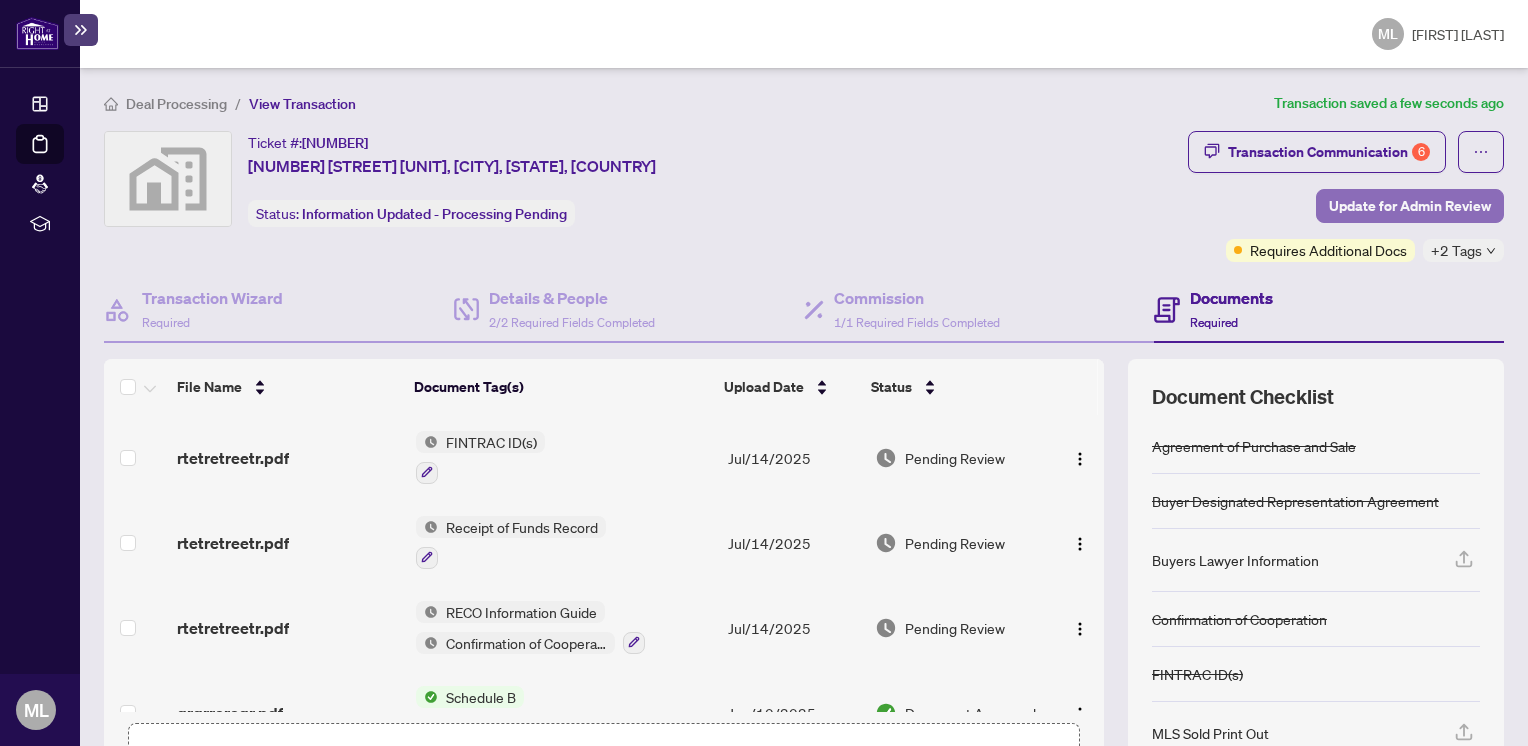 click on "Update for Admin Review" at bounding box center (1410, 206) 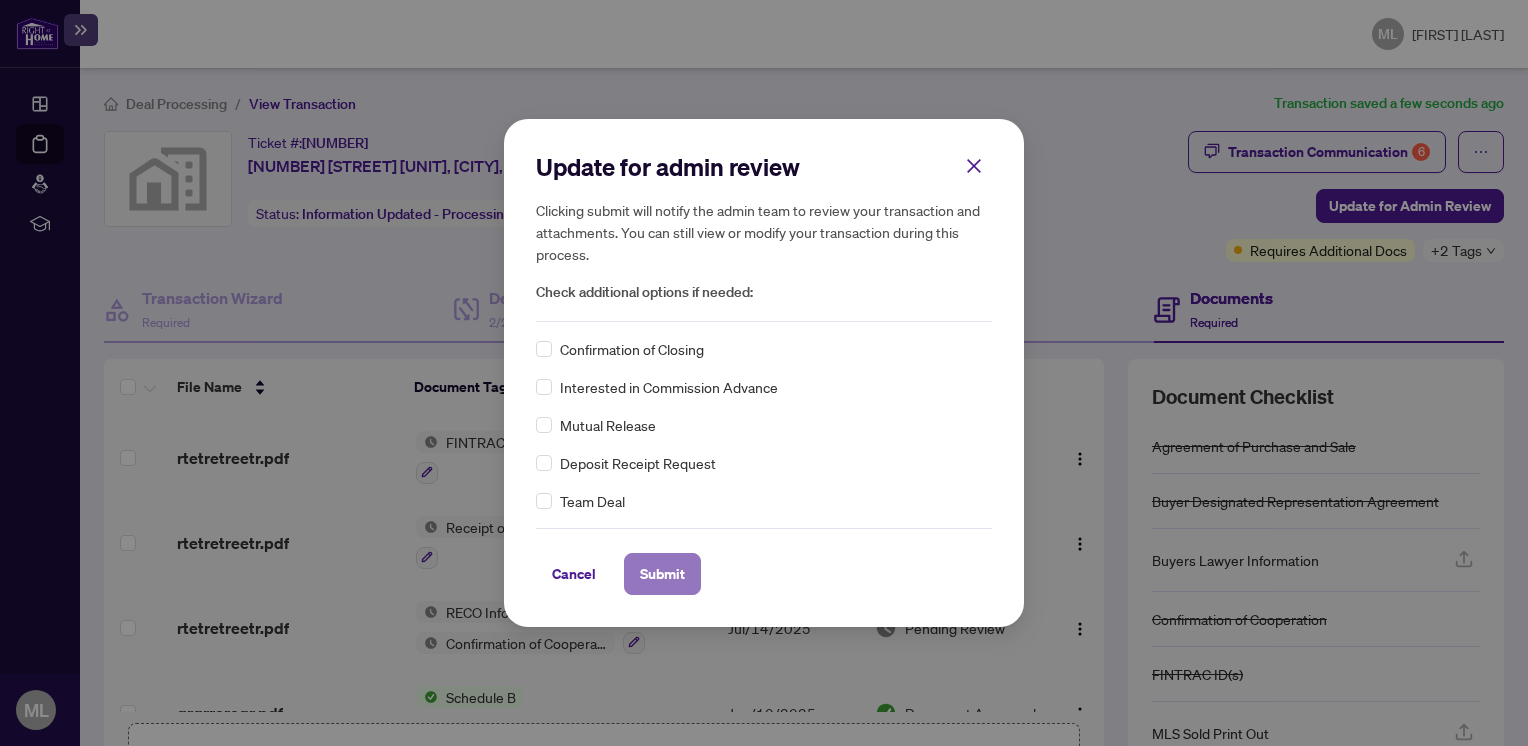 click on "Submit" at bounding box center (662, 574) 